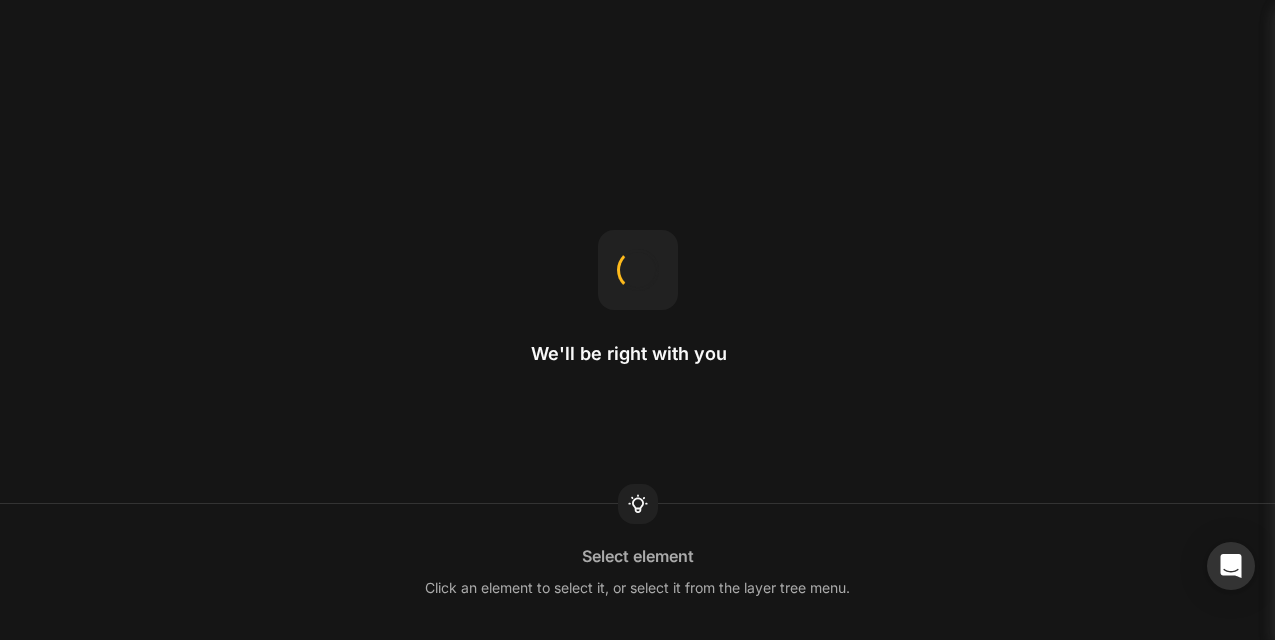 scroll, scrollTop: 0, scrollLeft: 0, axis: both 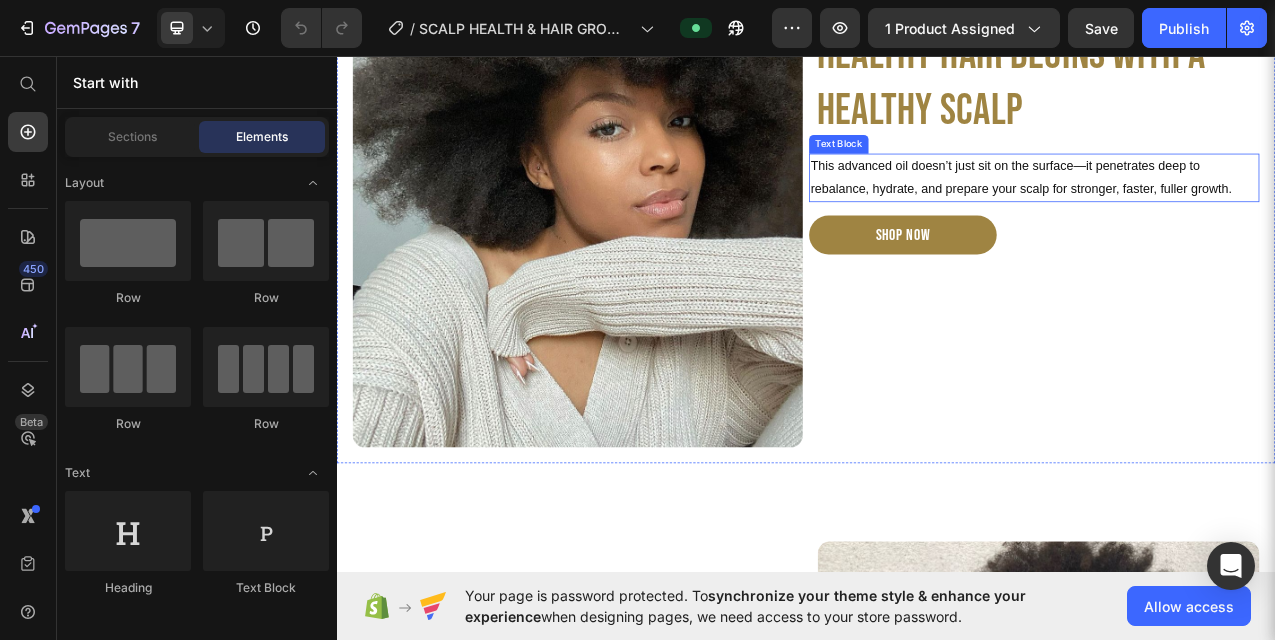 click on "This advanced oil doesn’t just sit on the surface—it penetrates deep to rebalance, hydrate, and prepare your scalp for stronger, faster, fuller growth." at bounding box center [1229, 214] 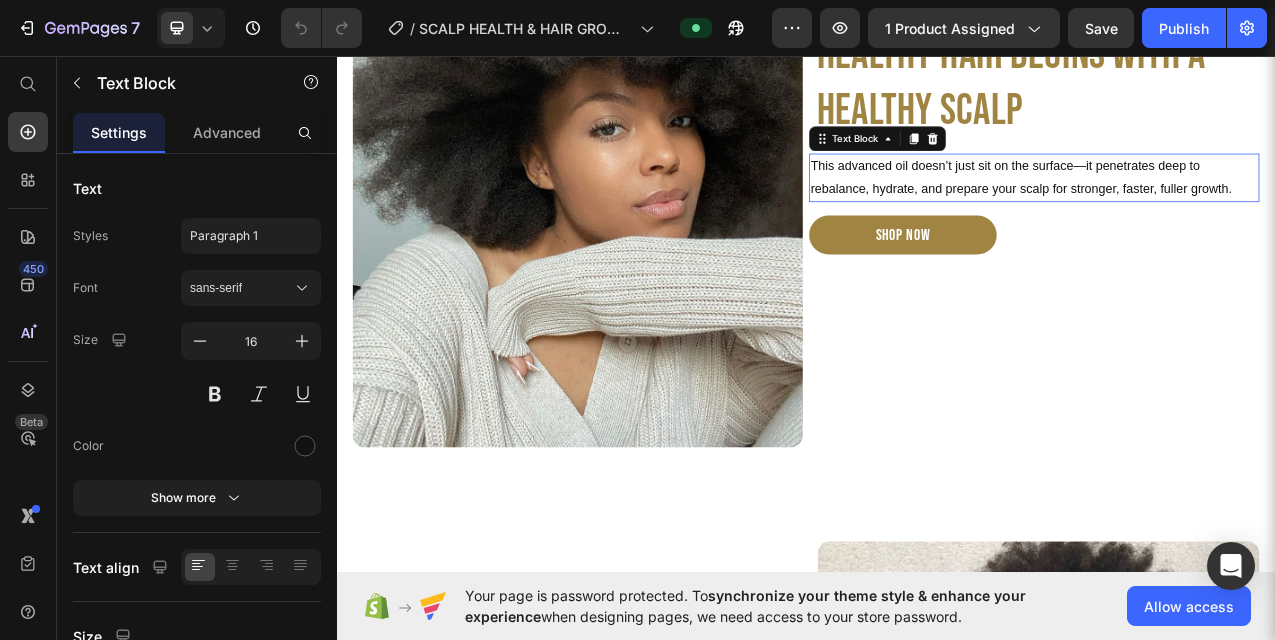 click on "This advanced oil doesn’t just sit on the surface—it penetrates deep to rebalance, hydrate, and prepare your scalp for stronger, faster, fuller growth." at bounding box center [1229, 214] 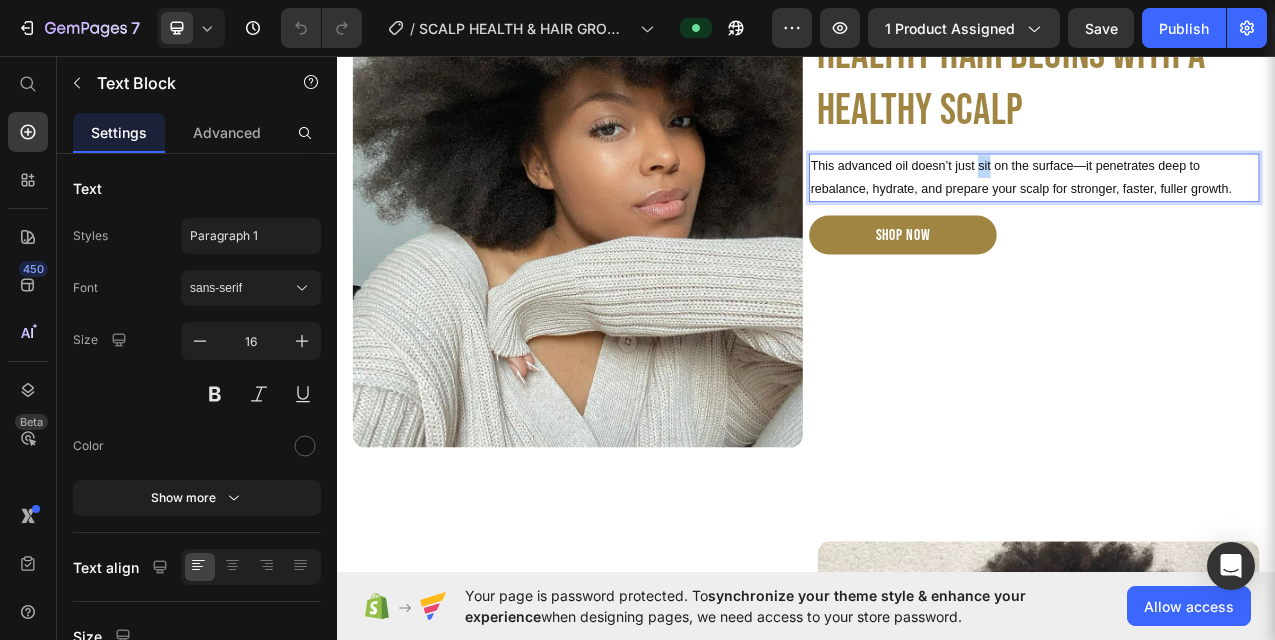 click on "This advanced oil doesn’t just sit on the surface—it penetrates deep to rebalance, hydrate, and prepare your scalp for stronger, faster, fuller growth." at bounding box center [1229, 214] 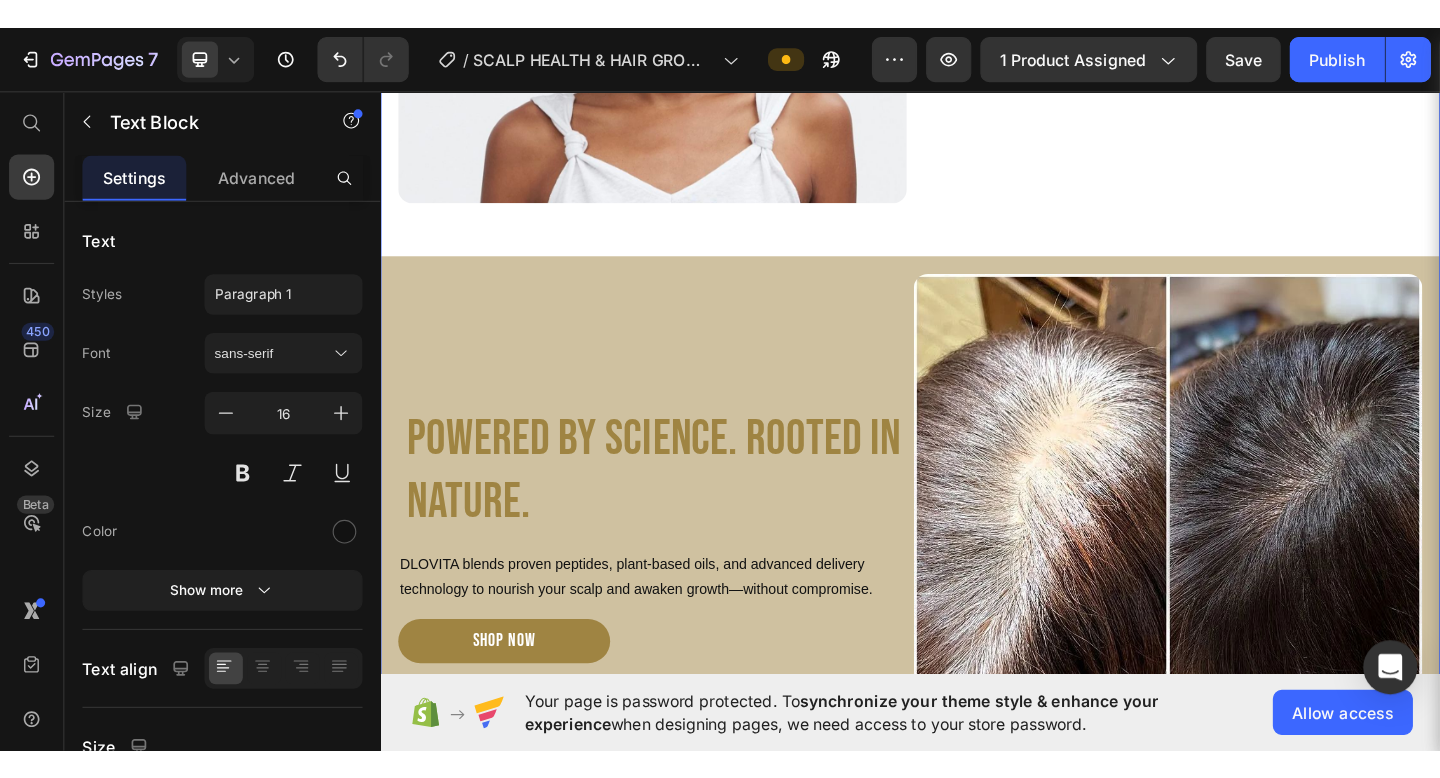 scroll, scrollTop: 3859, scrollLeft: 0, axis: vertical 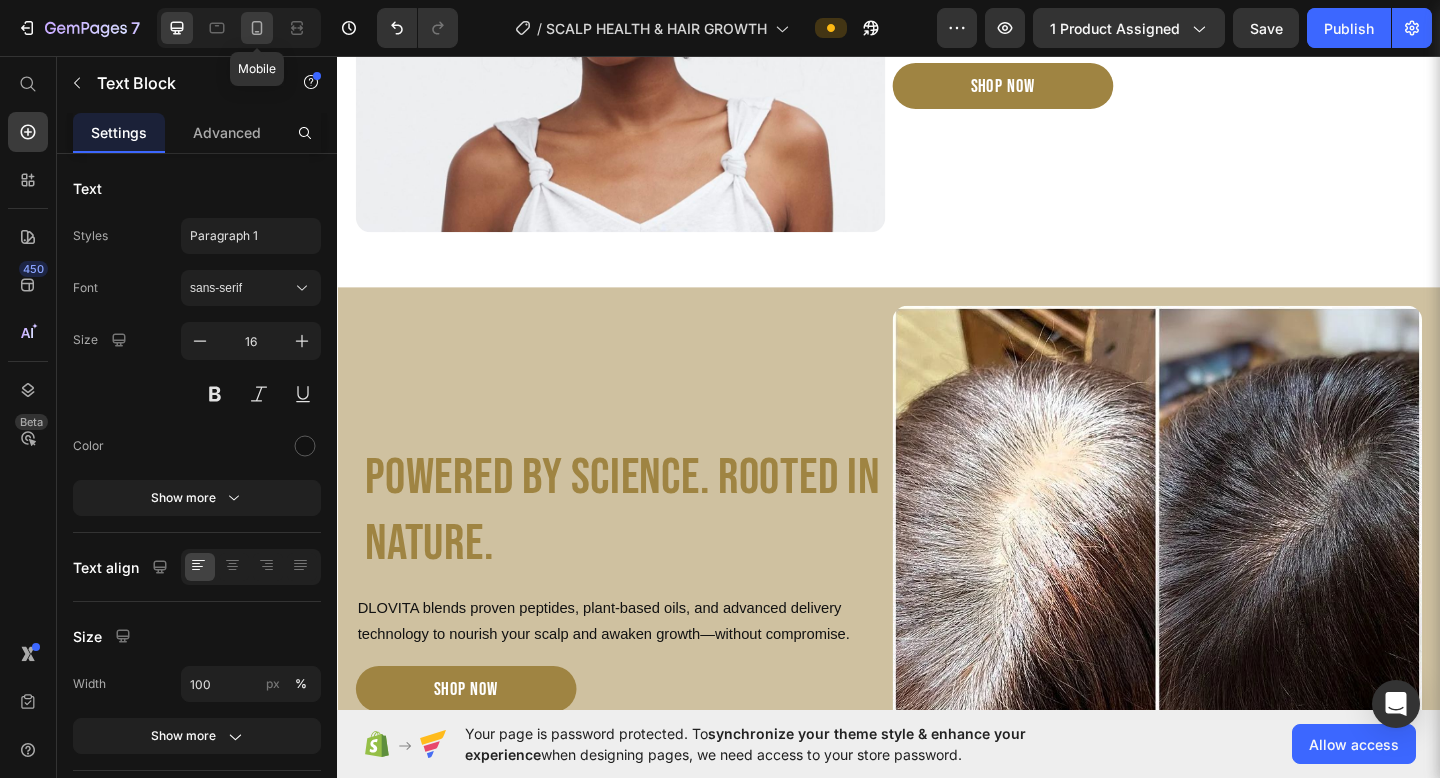 click 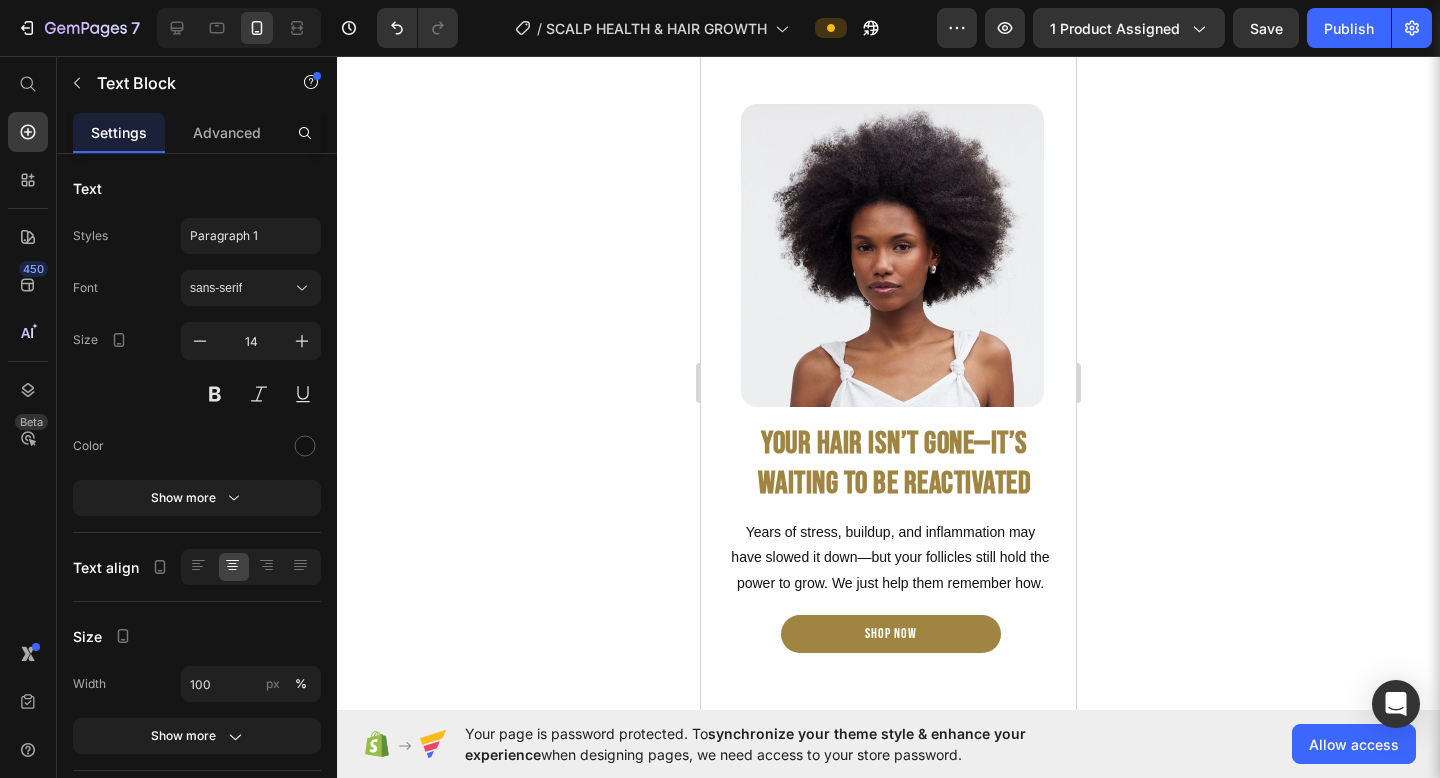 scroll, scrollTop: 3269, scrollLeft: 0, axis: vertical 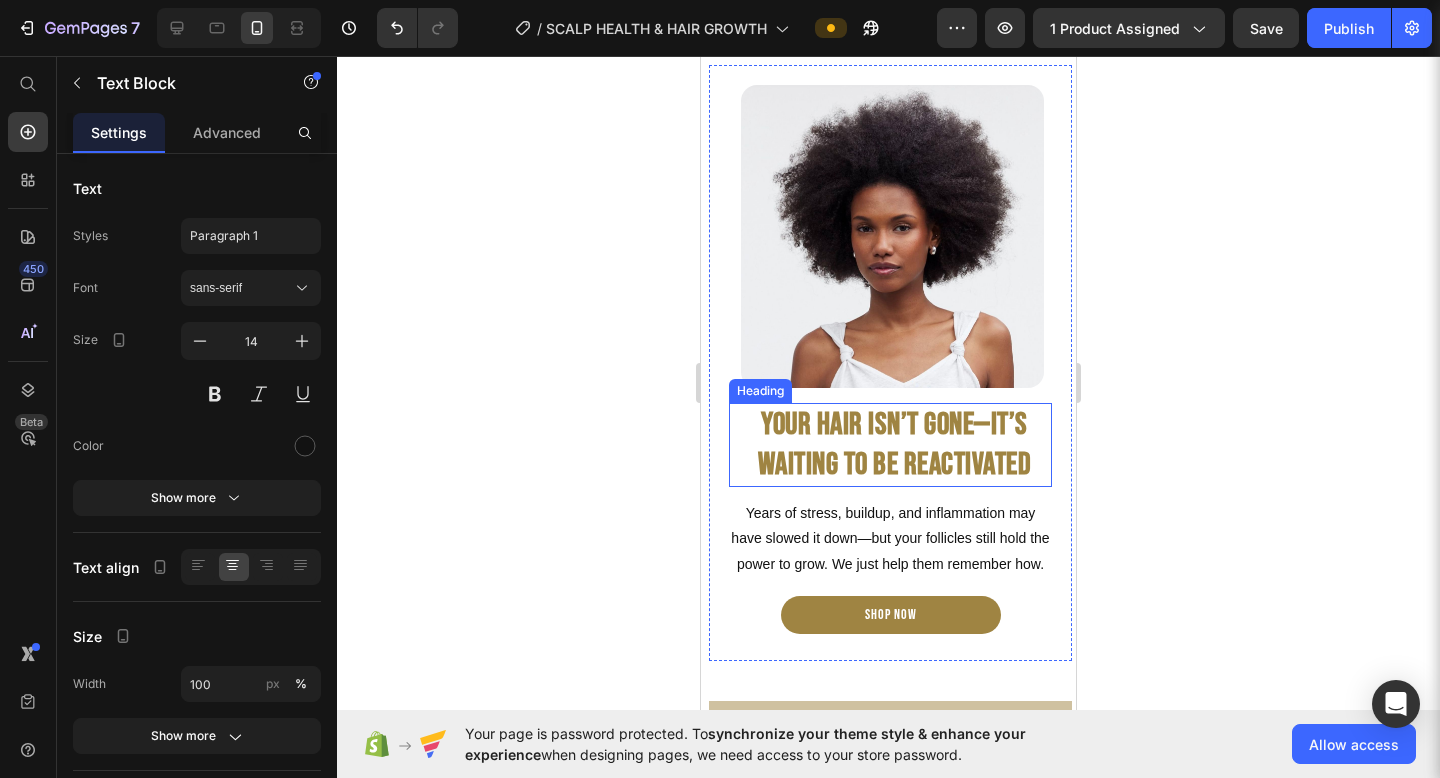 click on "Your Hair Isn’t Gone—It’s Waiting to Be Reactivated" at bounding box center [895, 444] 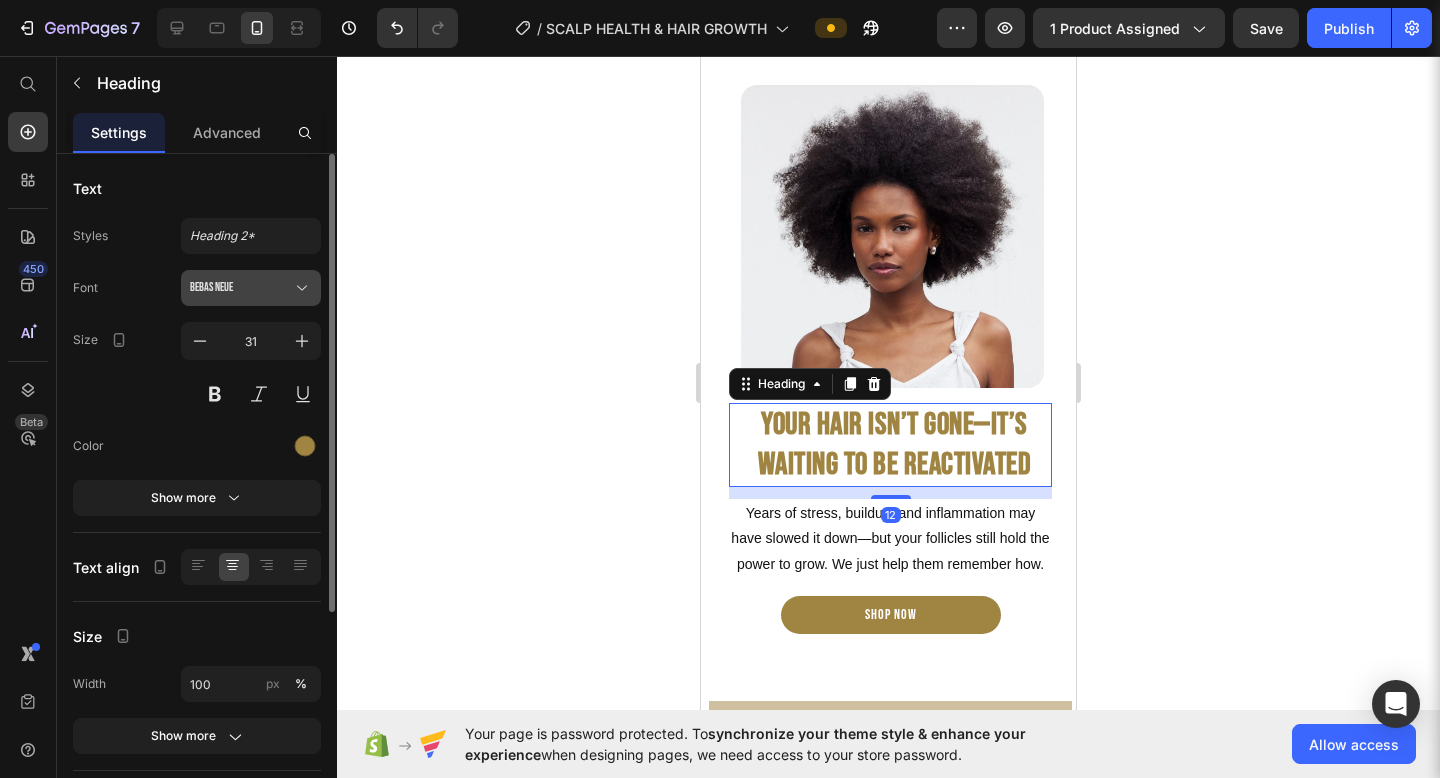 click on "Bebas Neue" at bounding box center [251, 288] 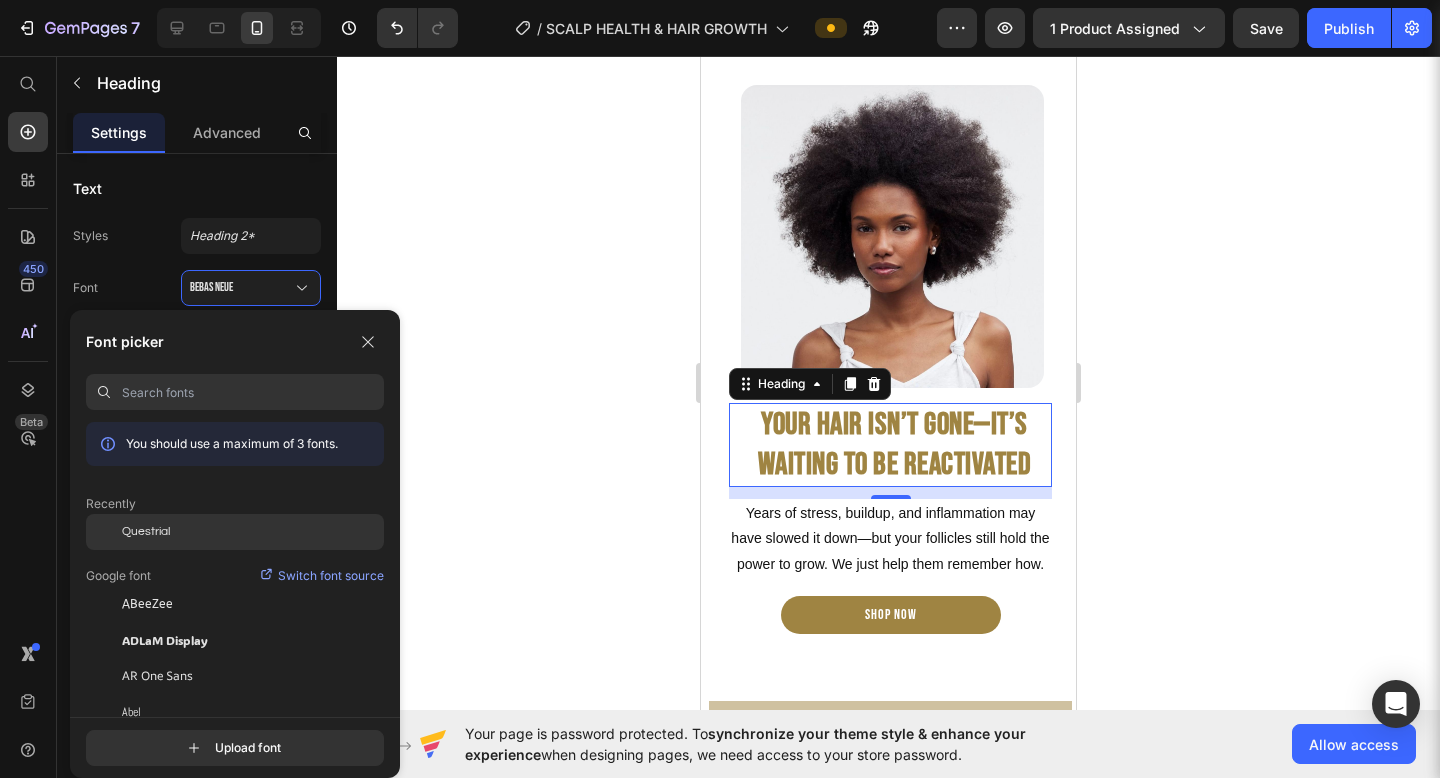 click on "Questrial" 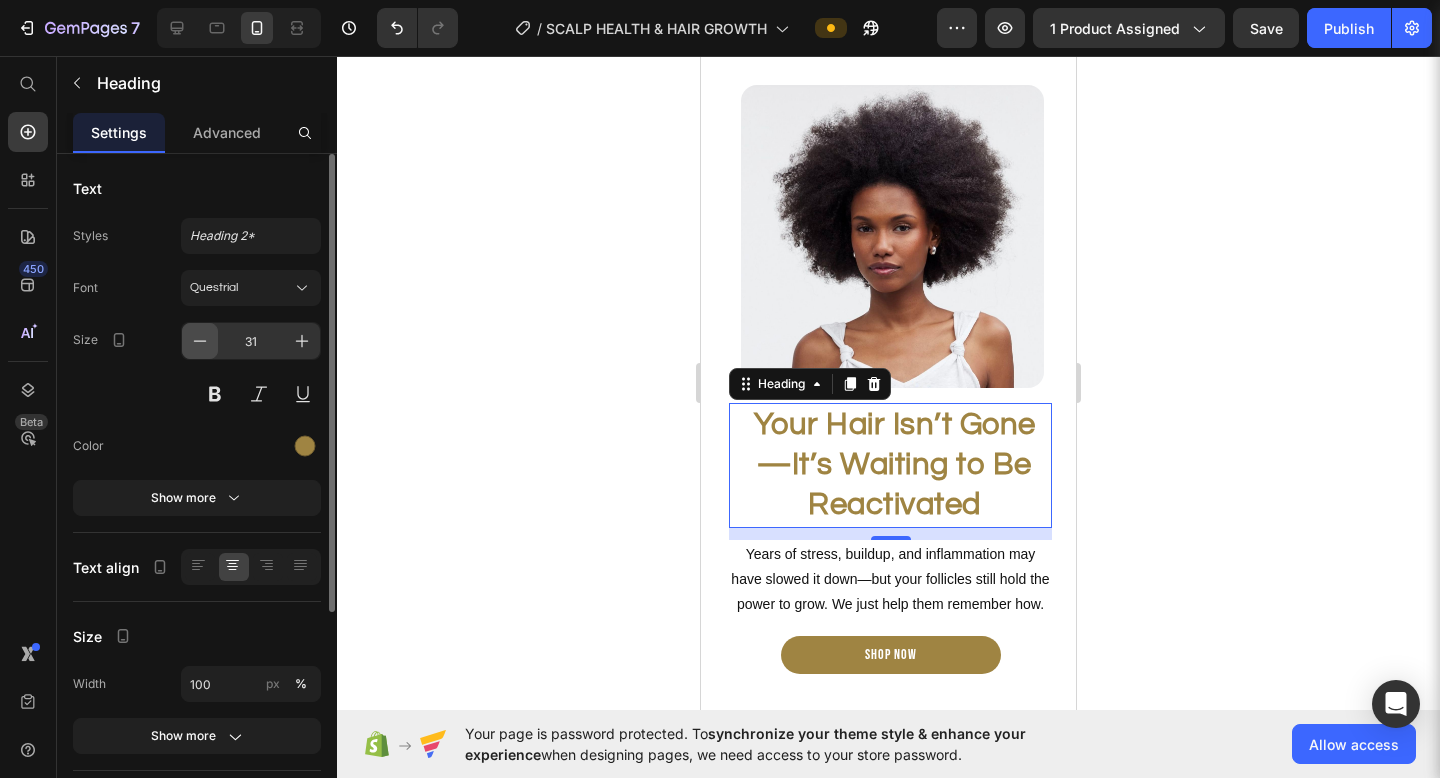 click 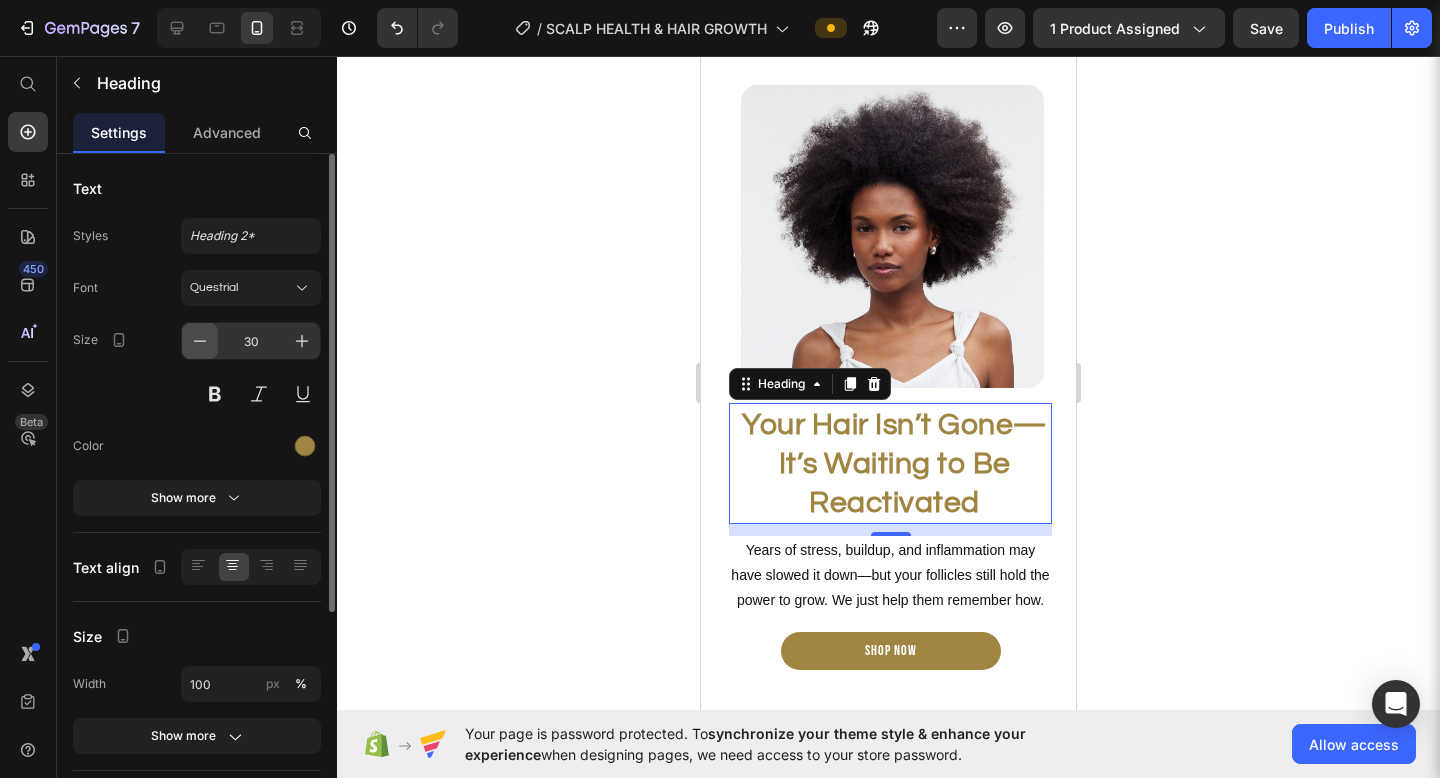 click 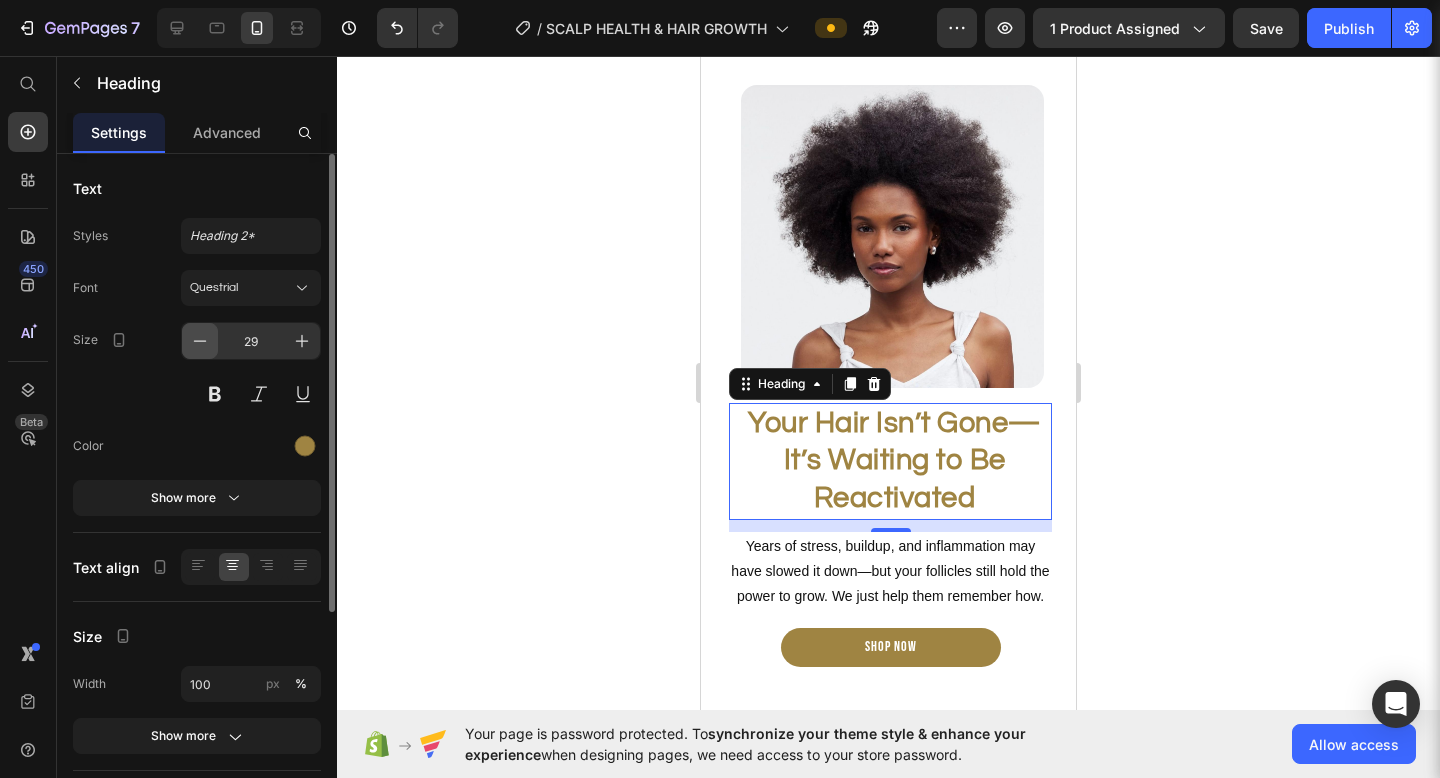 click 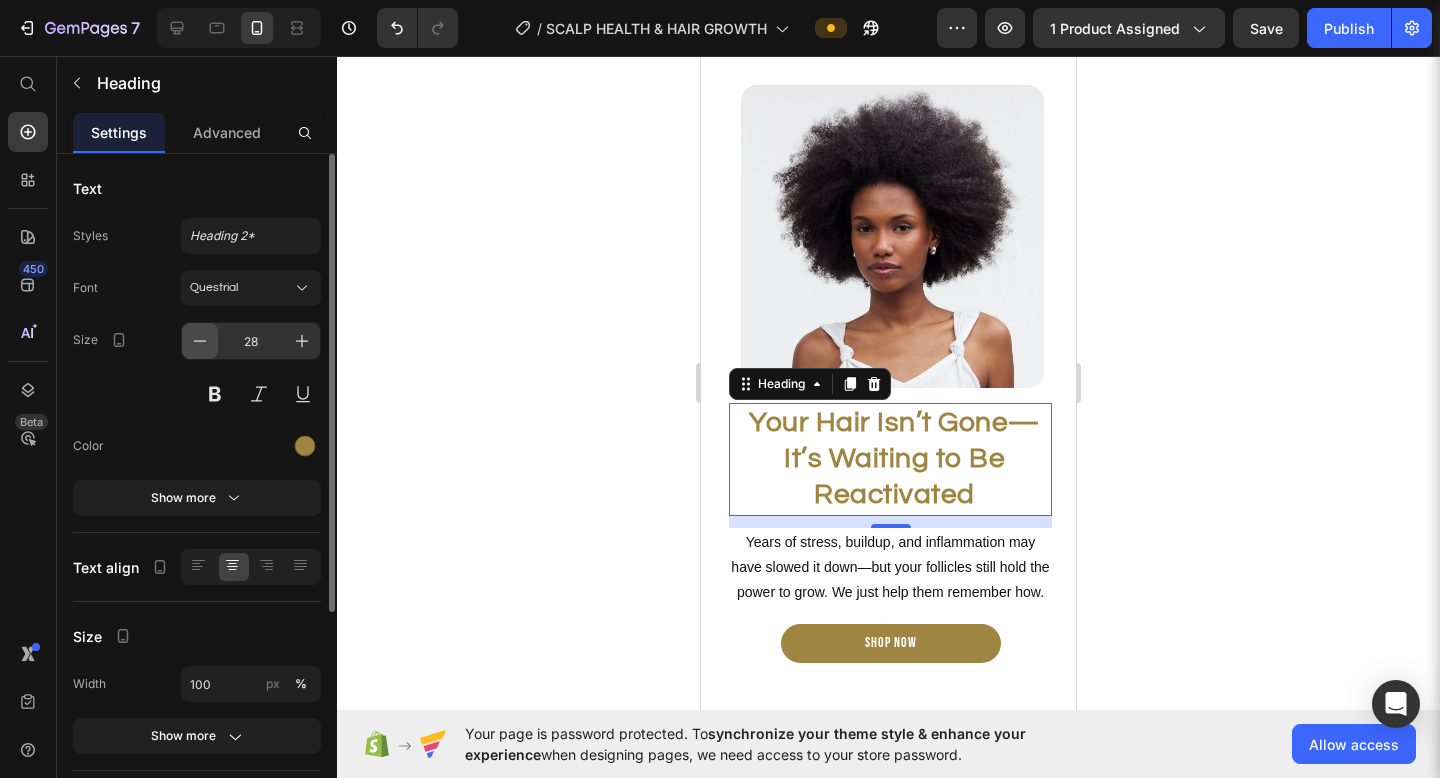 click 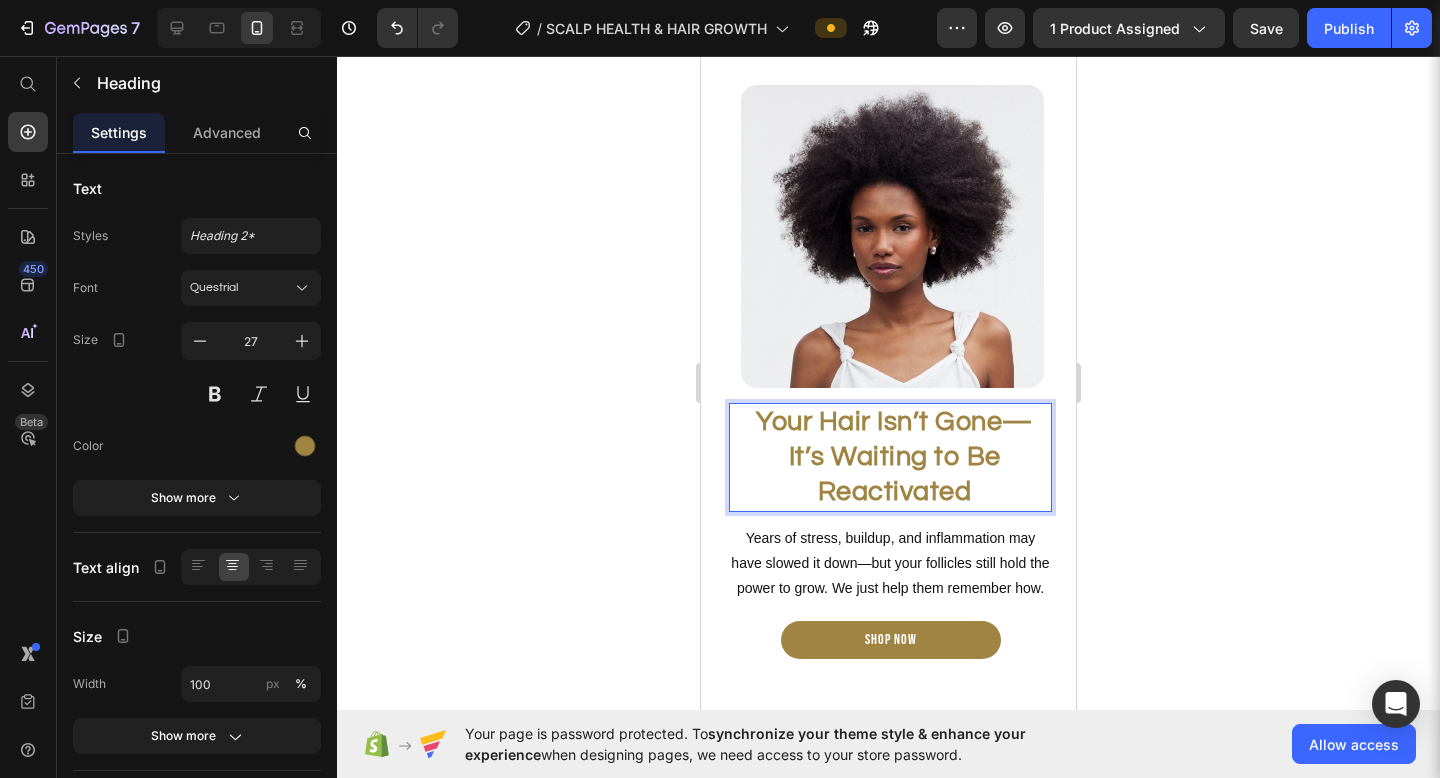 click on "Your Hair Isn’t Gone—It’s Waiting to Be Reactivated" at bounding box center (894, 457) 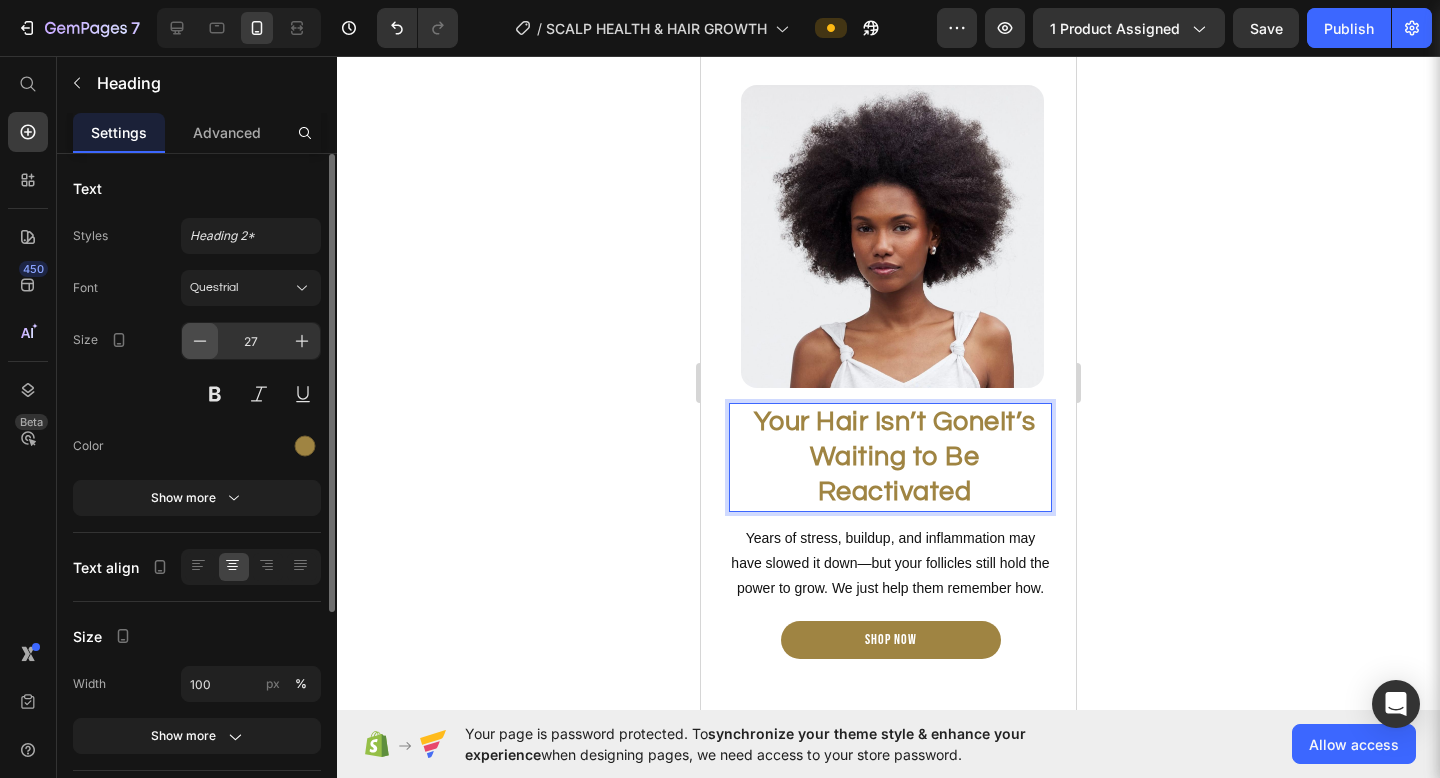 click at bounding box center [200, 341] 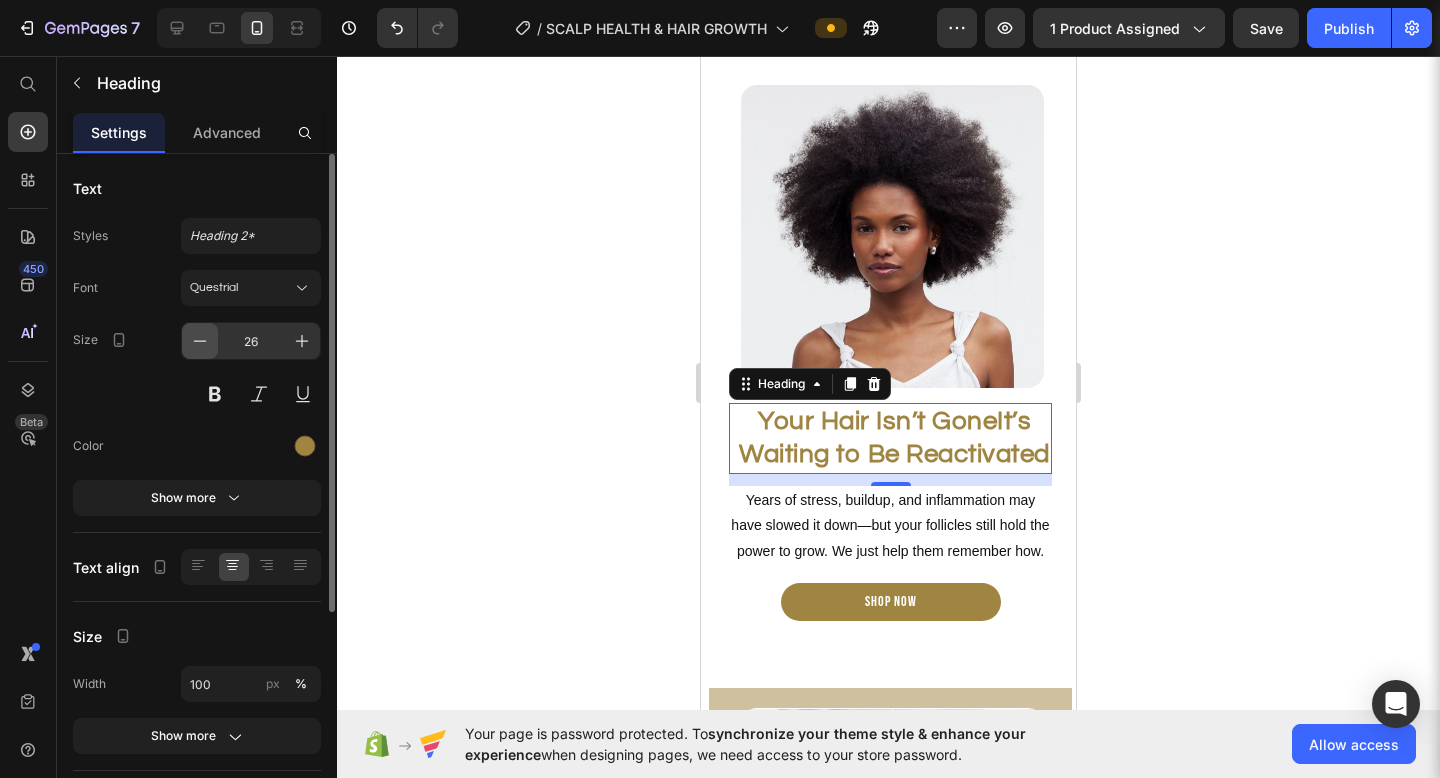 click at bounding box center (200, 341) 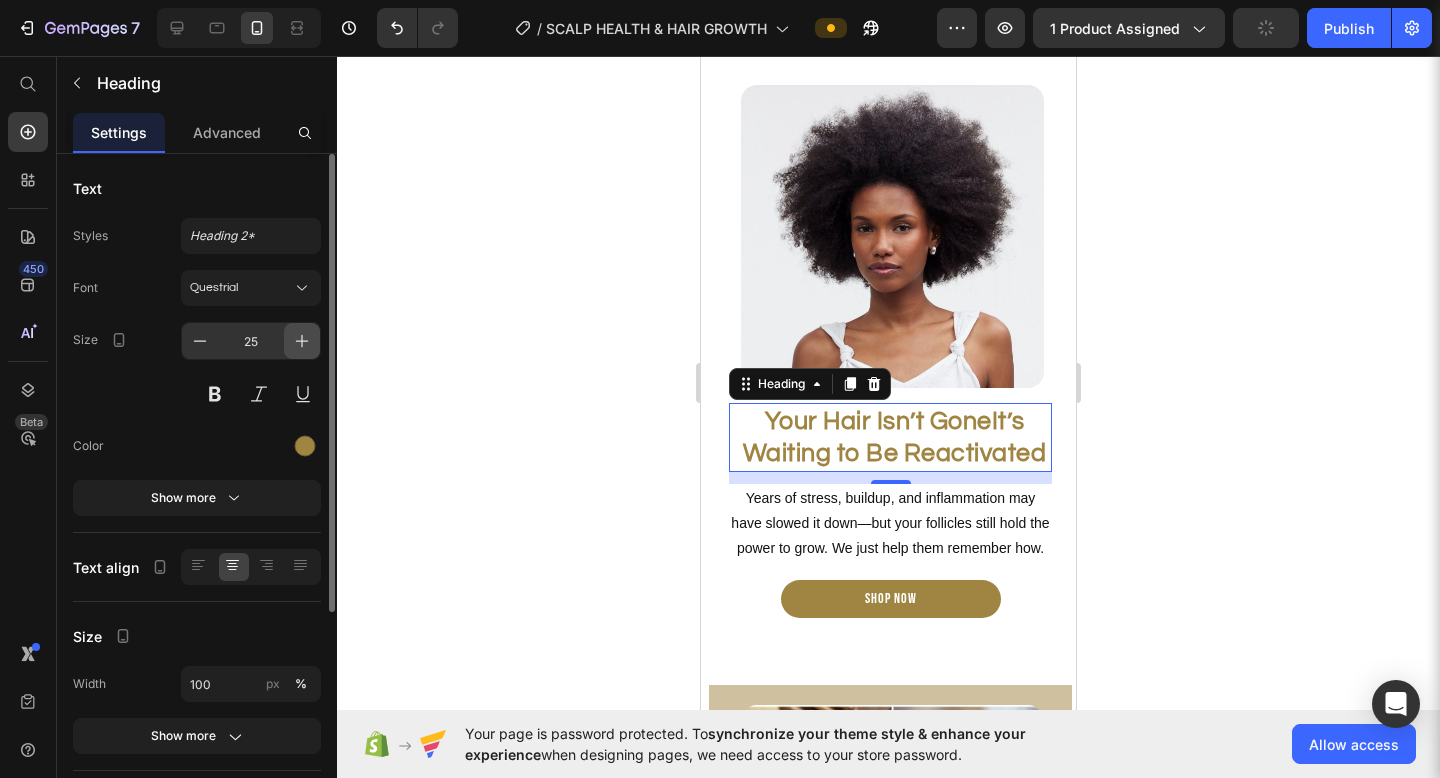 click 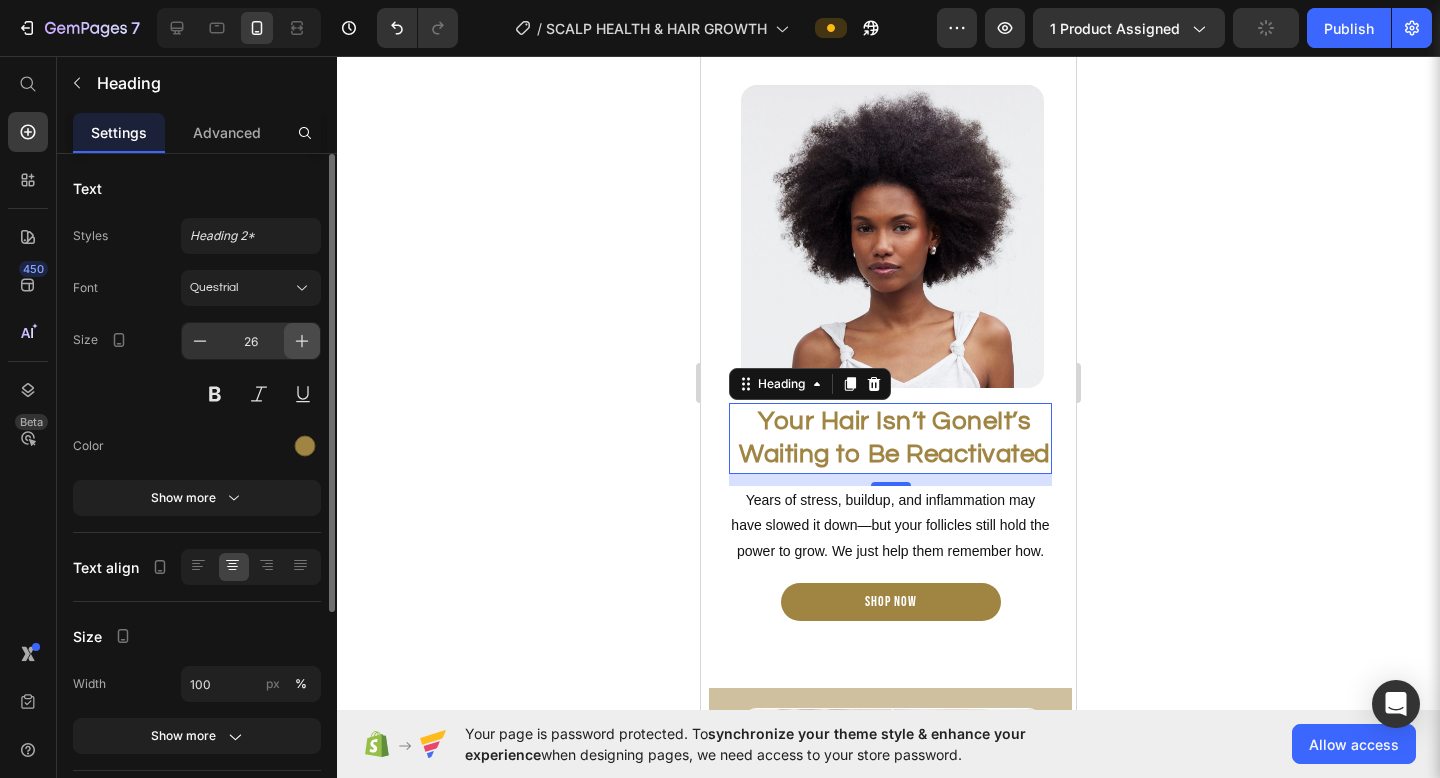 click 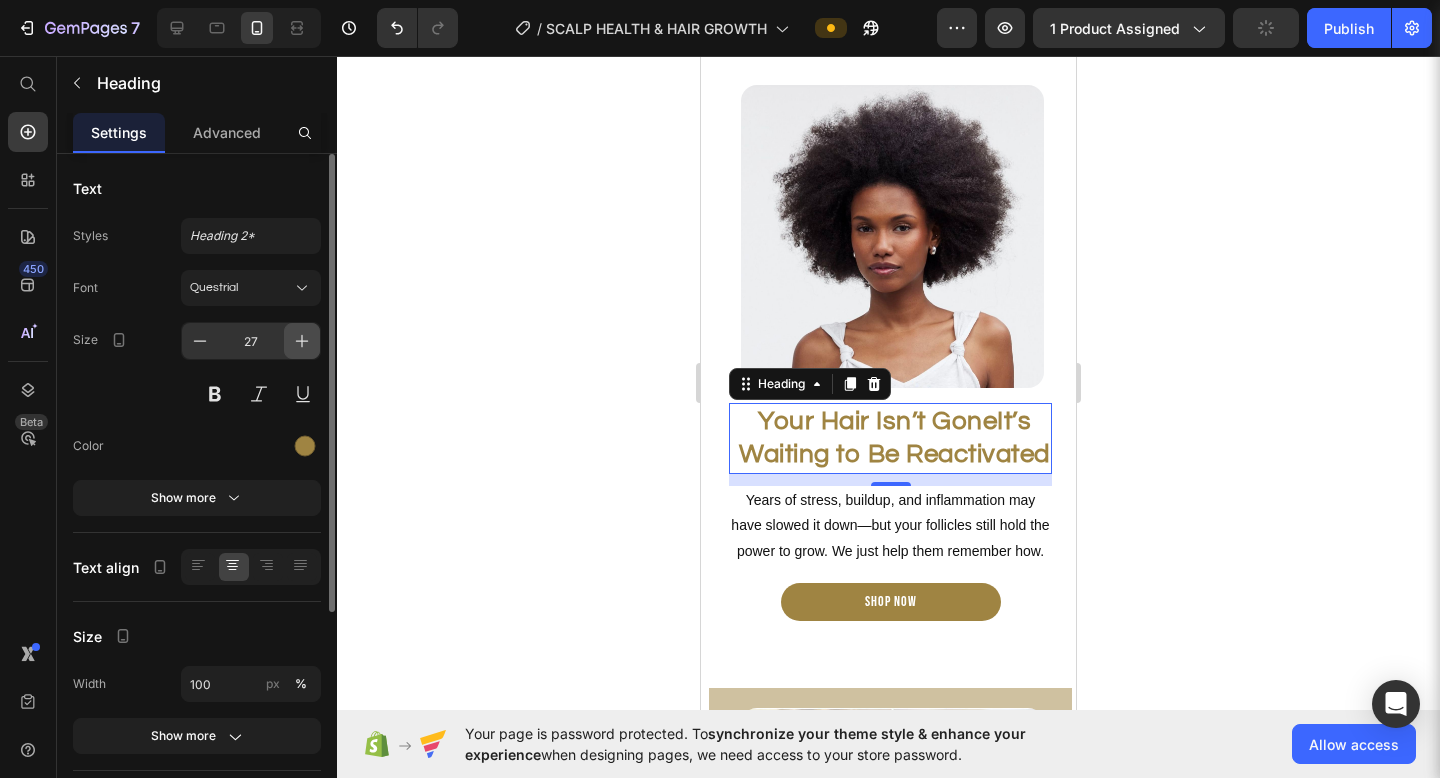 click 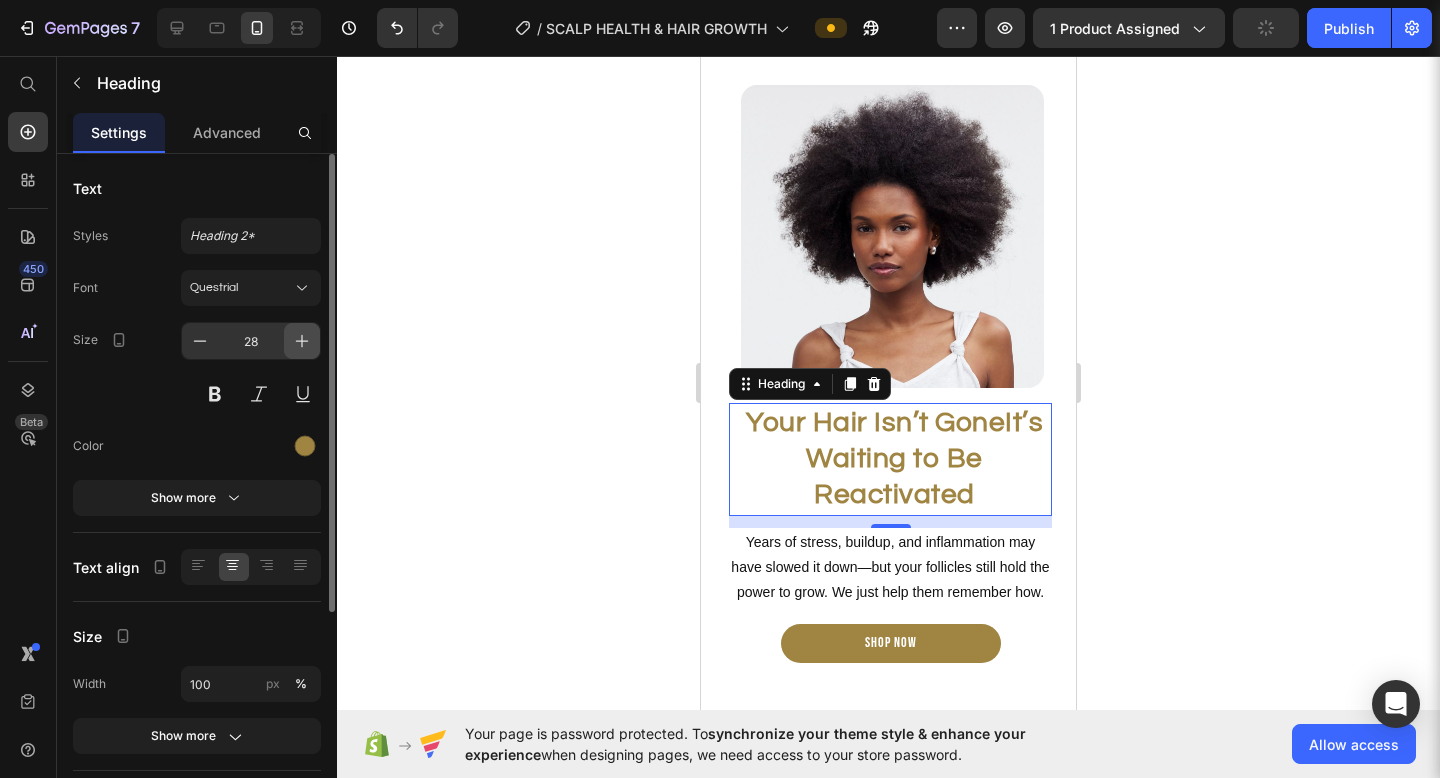 click 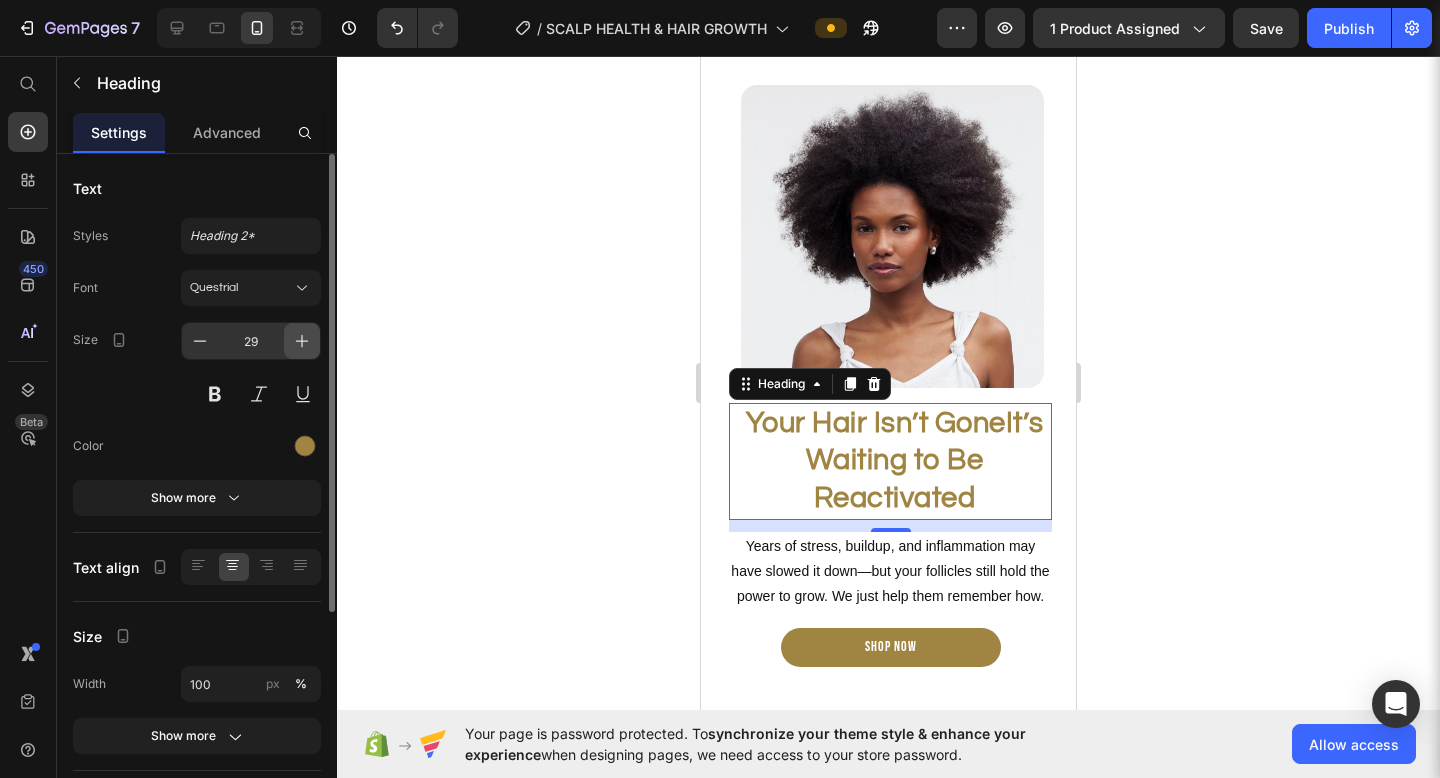 click 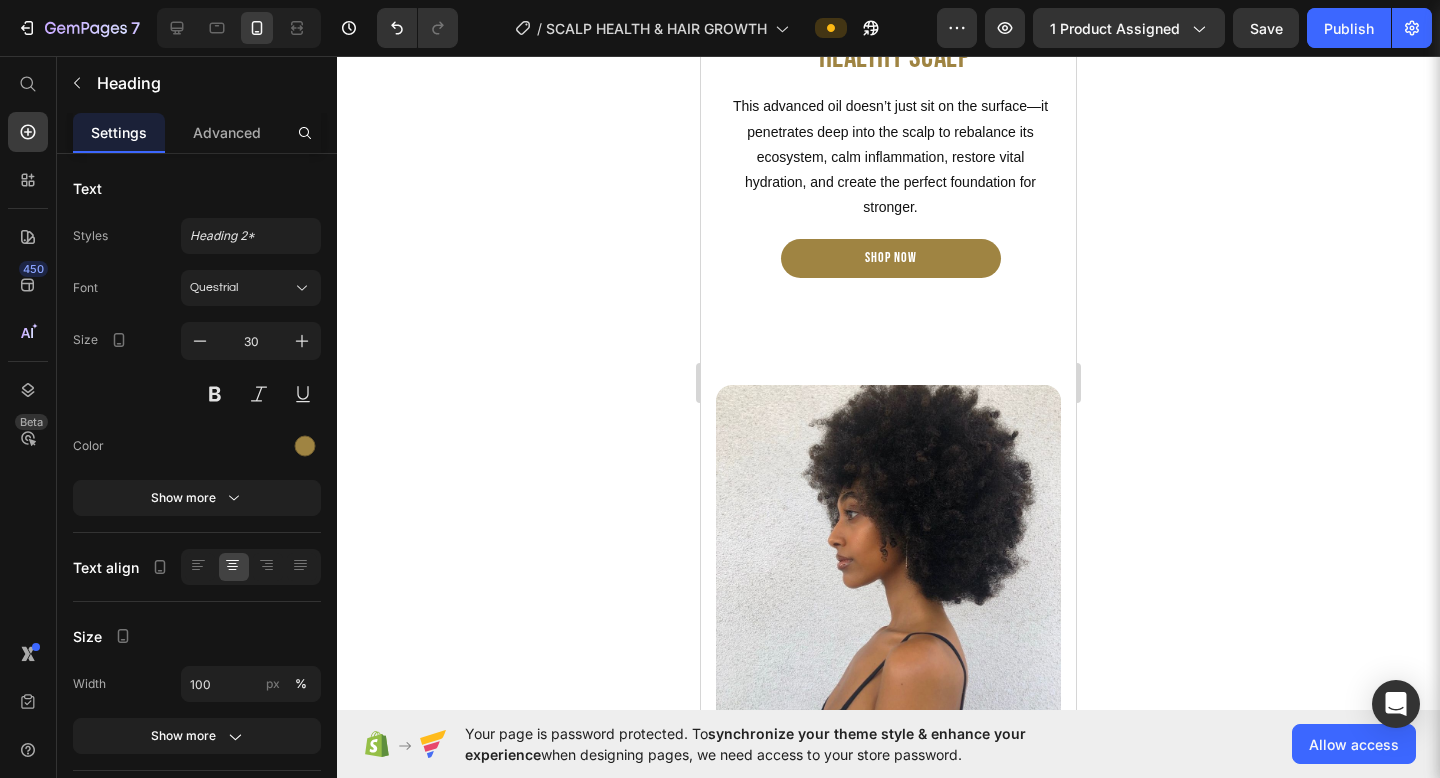 scroll, scrollTop: 1485, scrollLeft: 0, axis: vertical 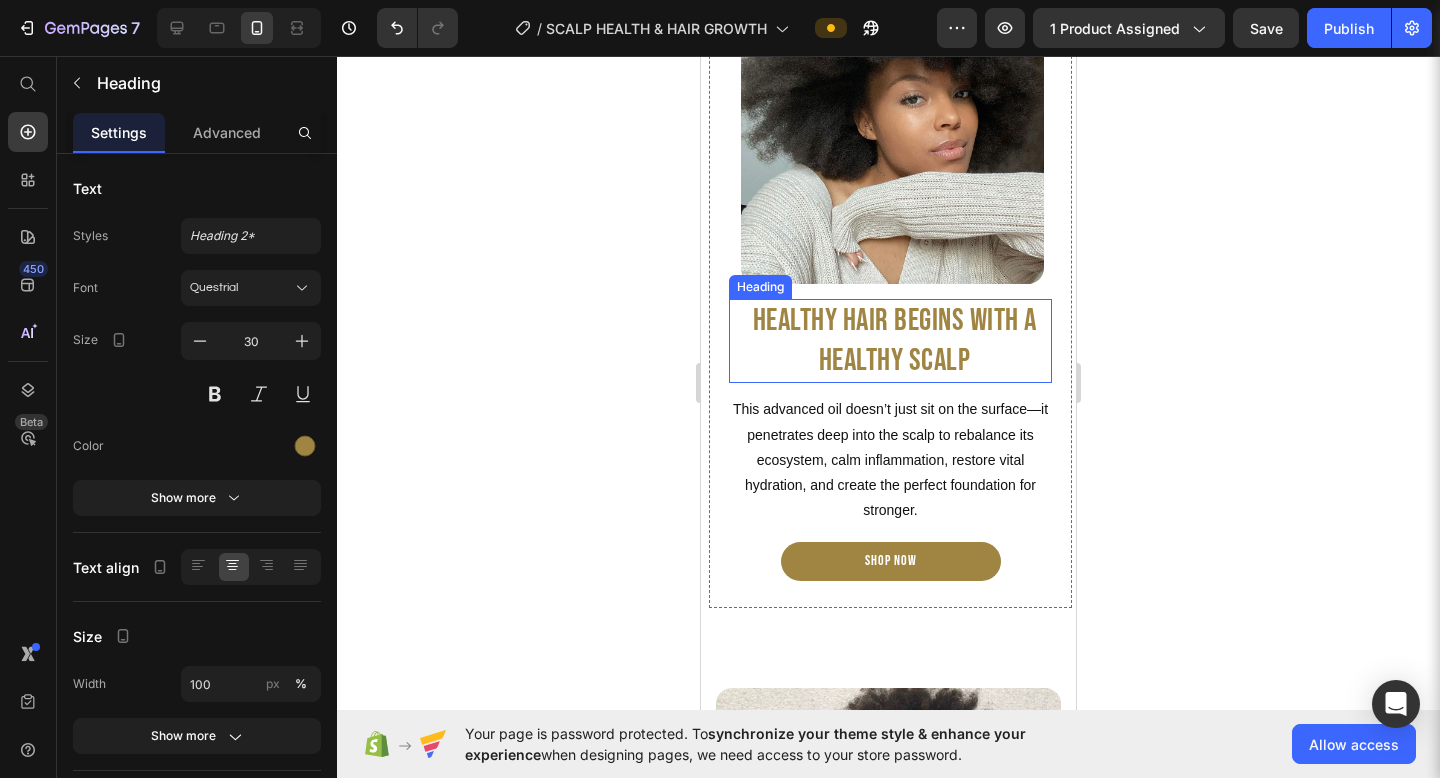 click on "Healthy Hair Begins with a Healthy Scalp" at bounding box center [894, 341] 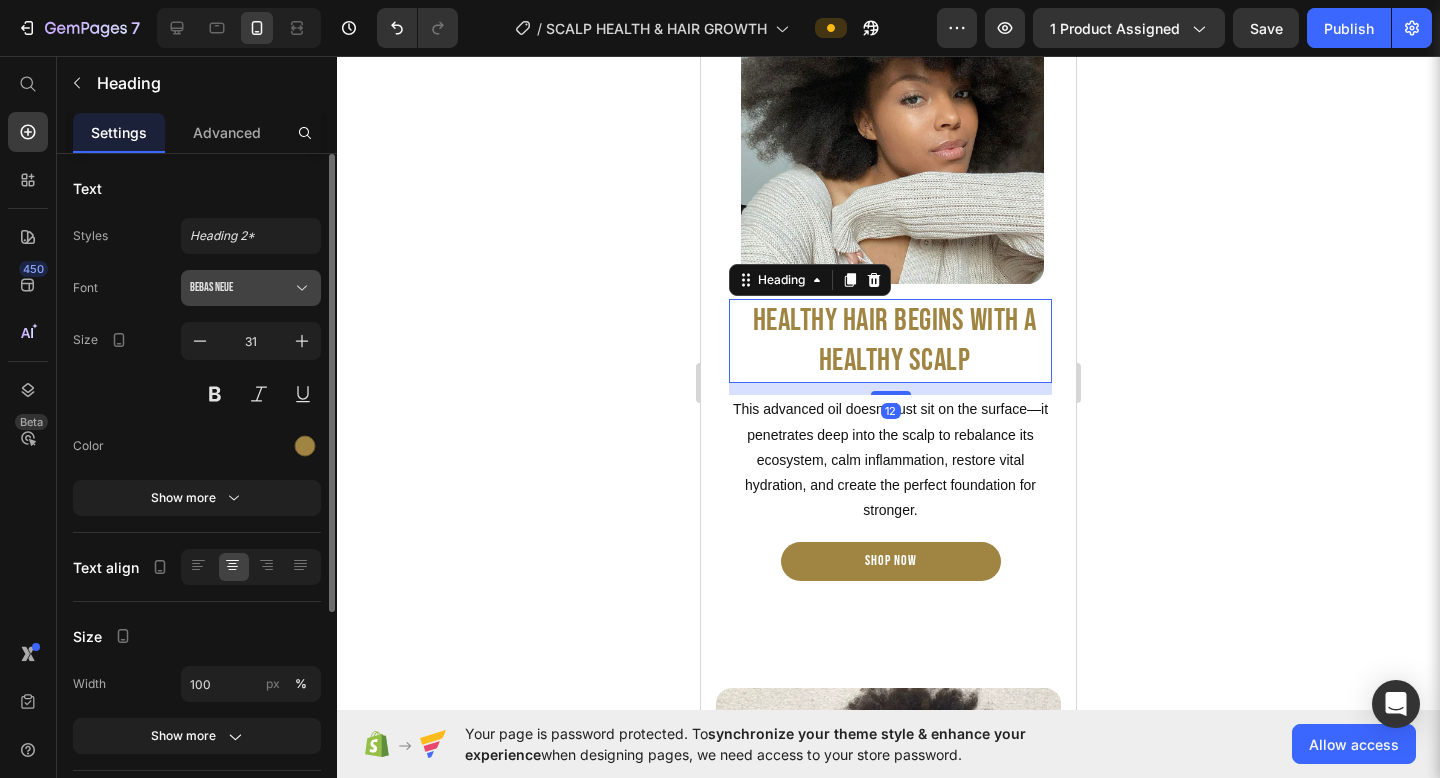 click on "Bebas Neue" at bounding box center (241, 288) 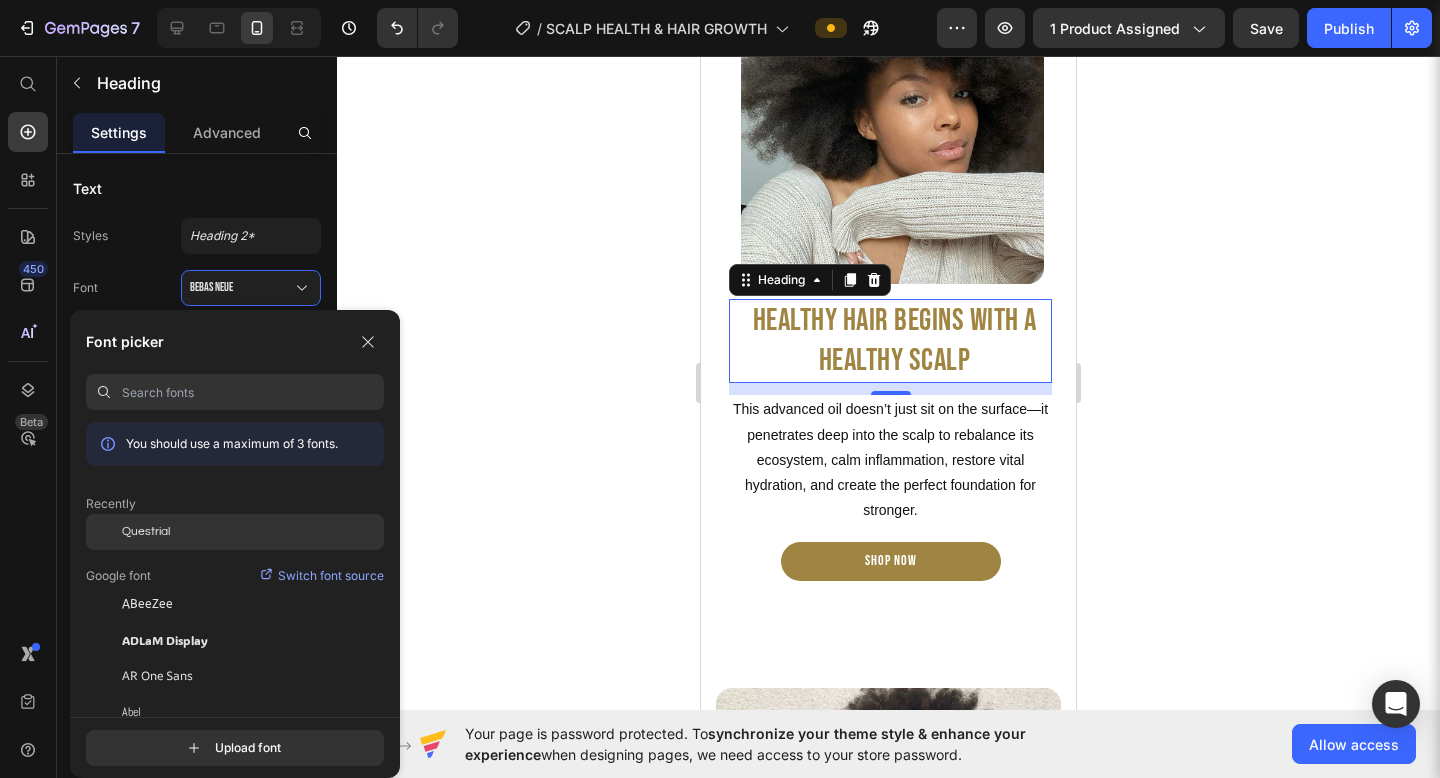 click on "Questrial" 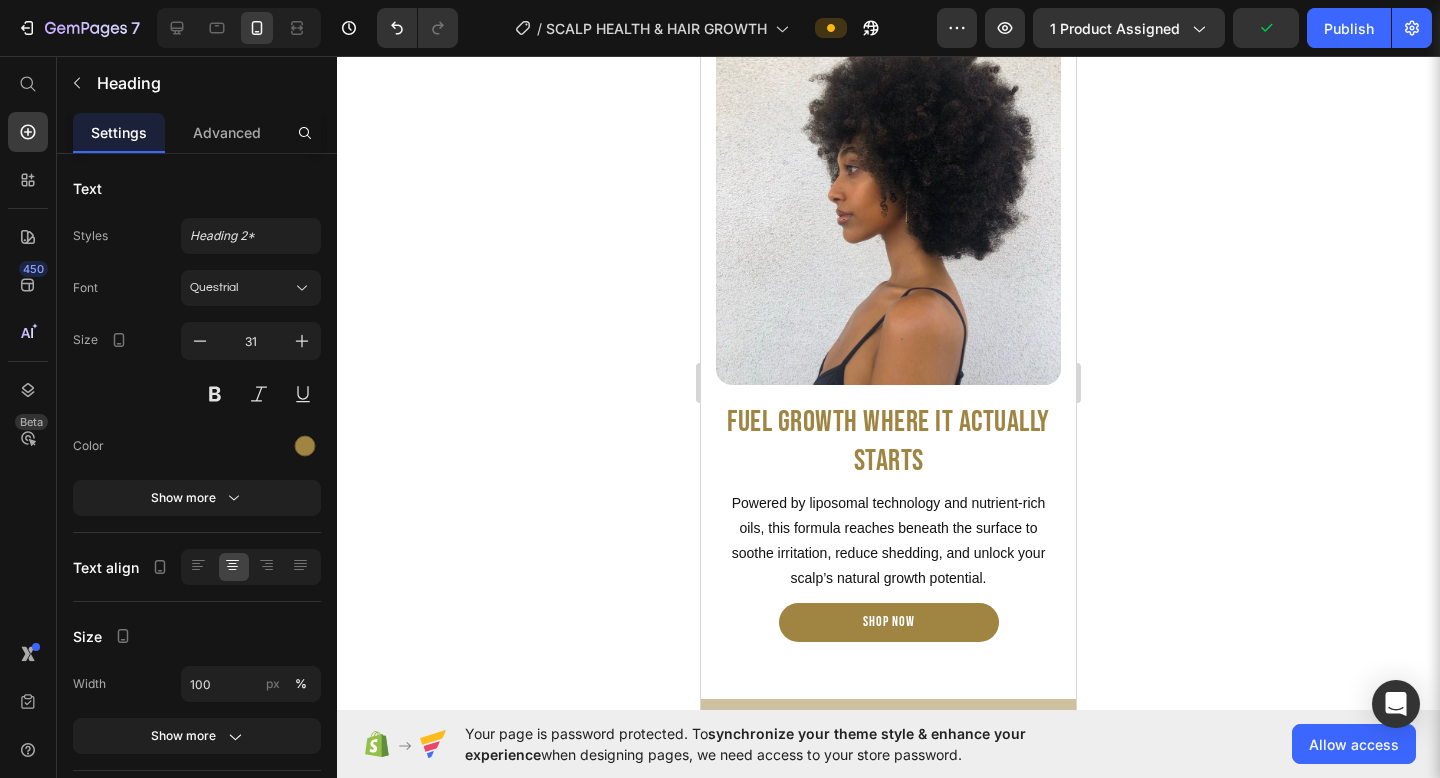 scroll, scrollTop: 2119, scrollLeft: 0, axis: vertical 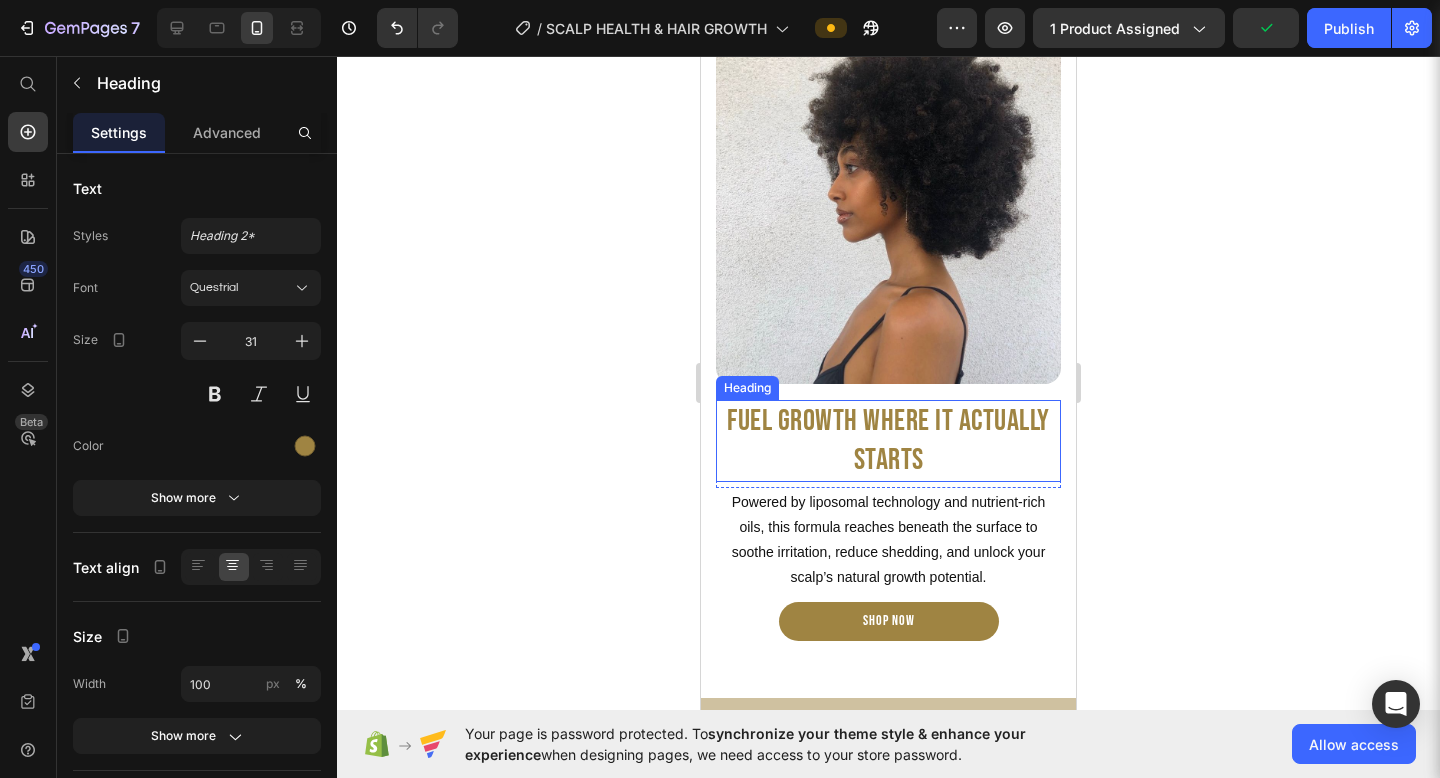 click on "Fuel Growth Where It Actually Starts" at bounding box center [888, 441] 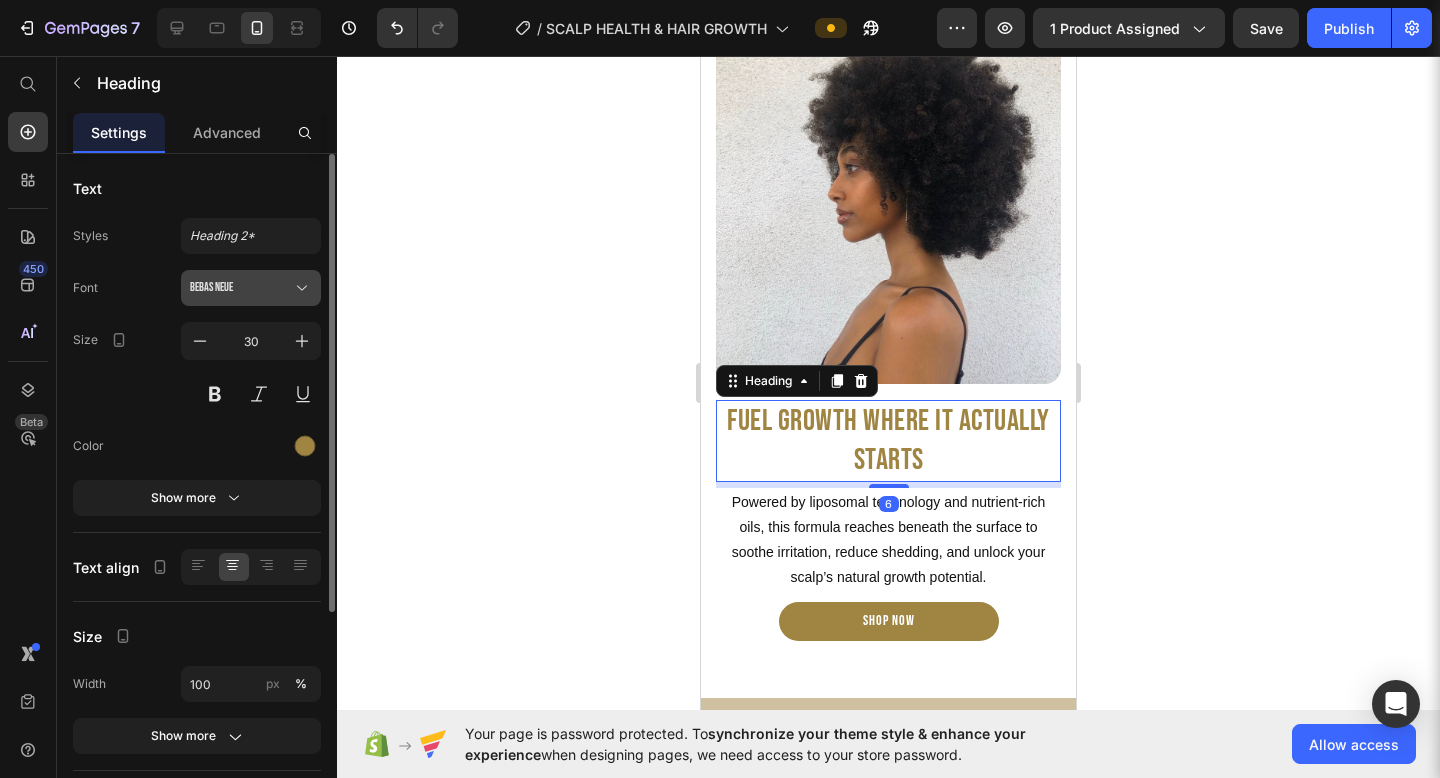 click on "Bebas Neue" at bounding box center [241, 288] 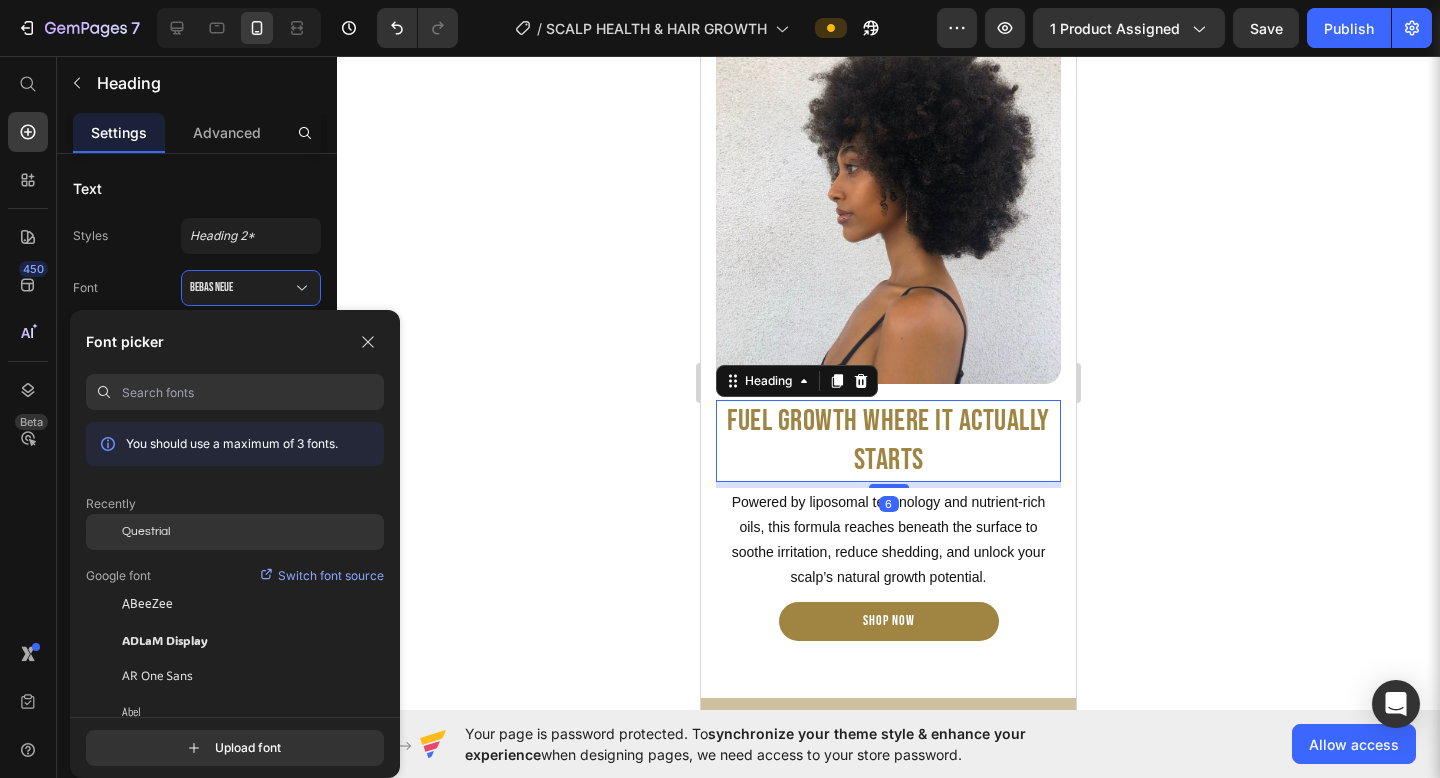 click on "Questrial" 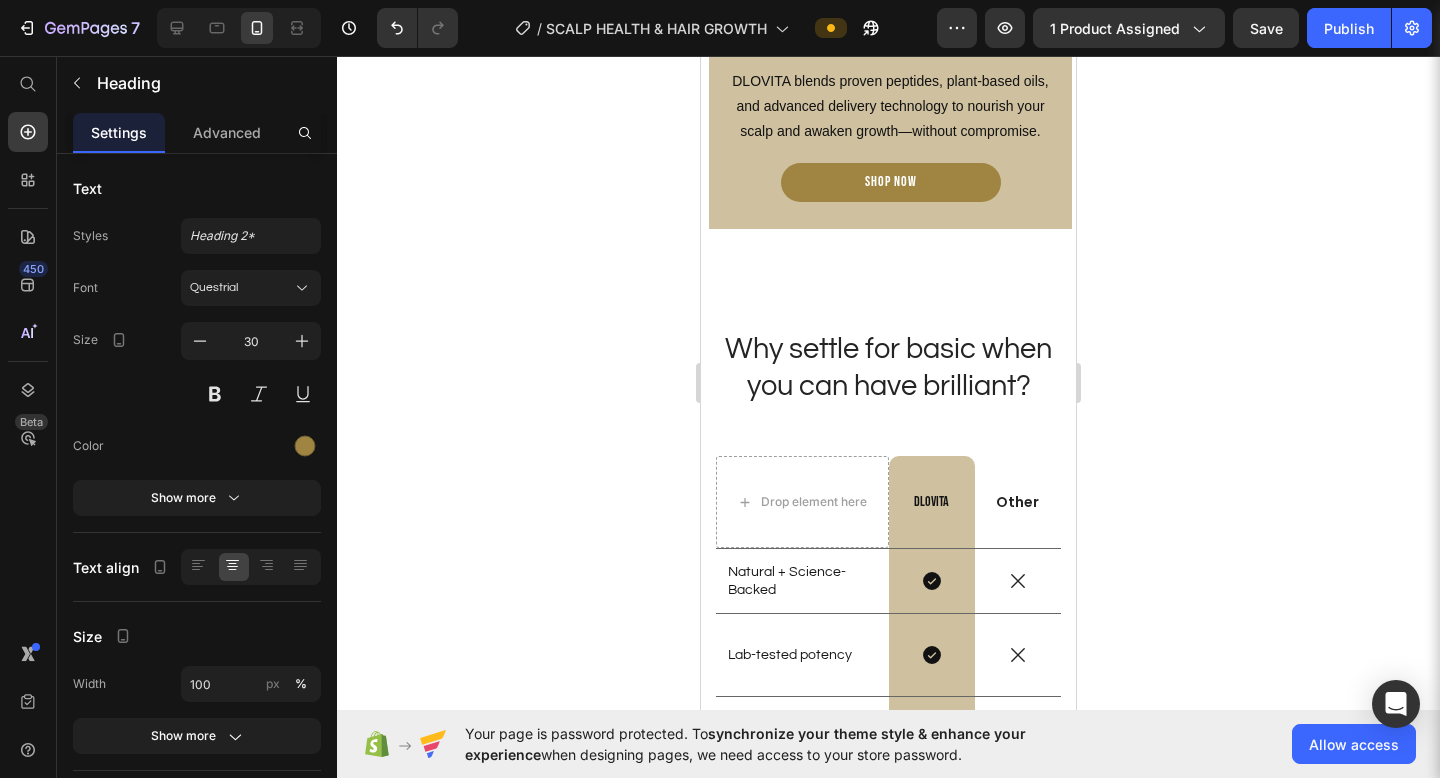 scroll, scrollTop: 4338, scrollLeft: 0, axis: vertical 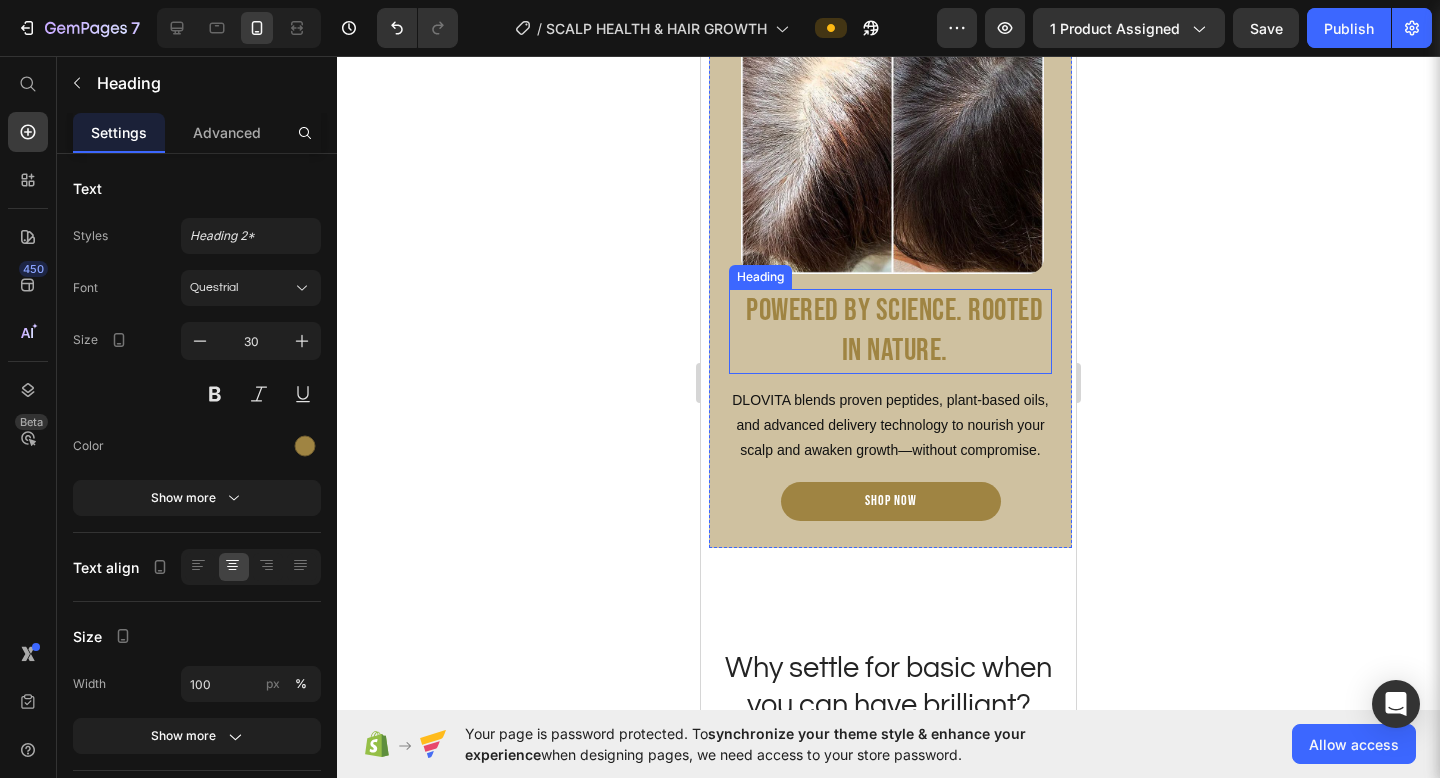 click on "Powered by Science. Rooted in Nature." at bounding box center (894, 331) 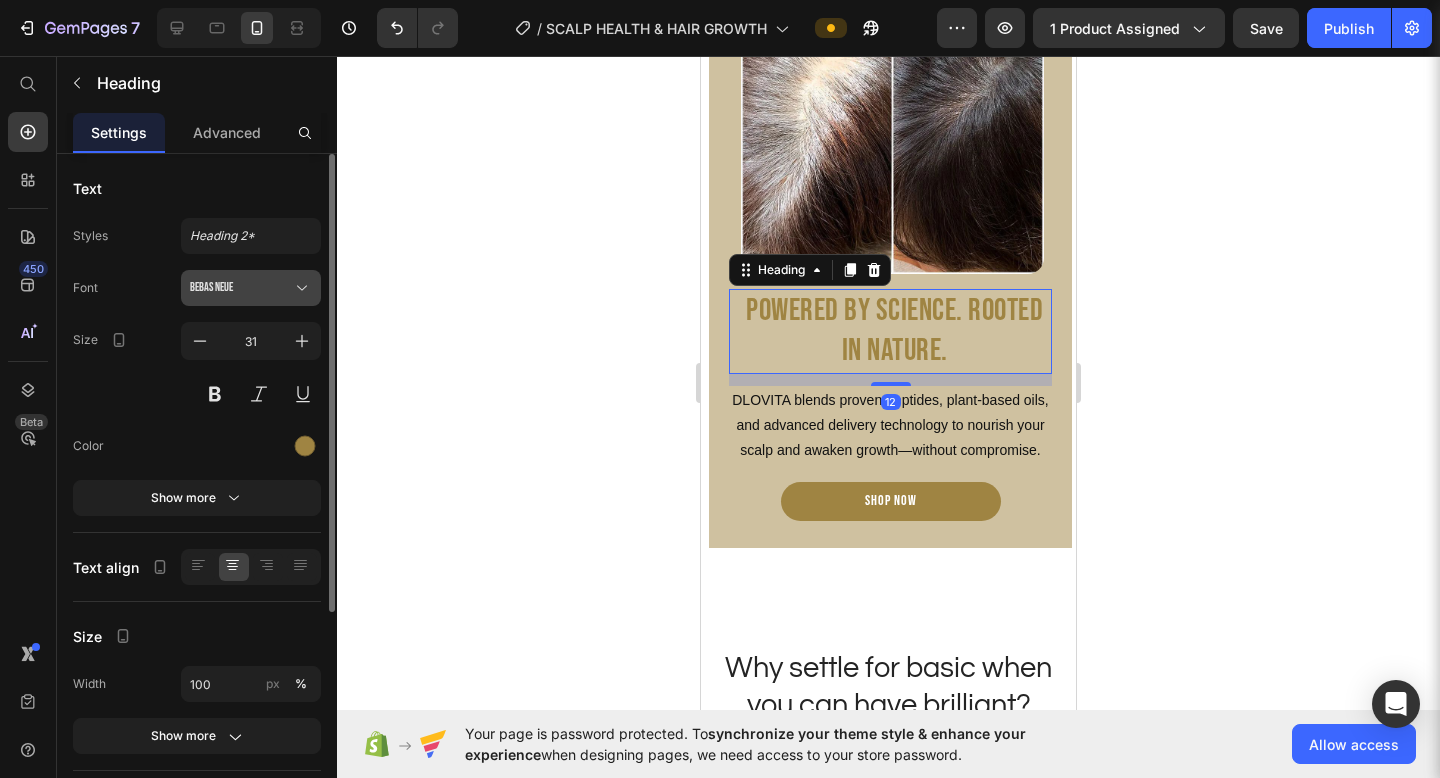 click 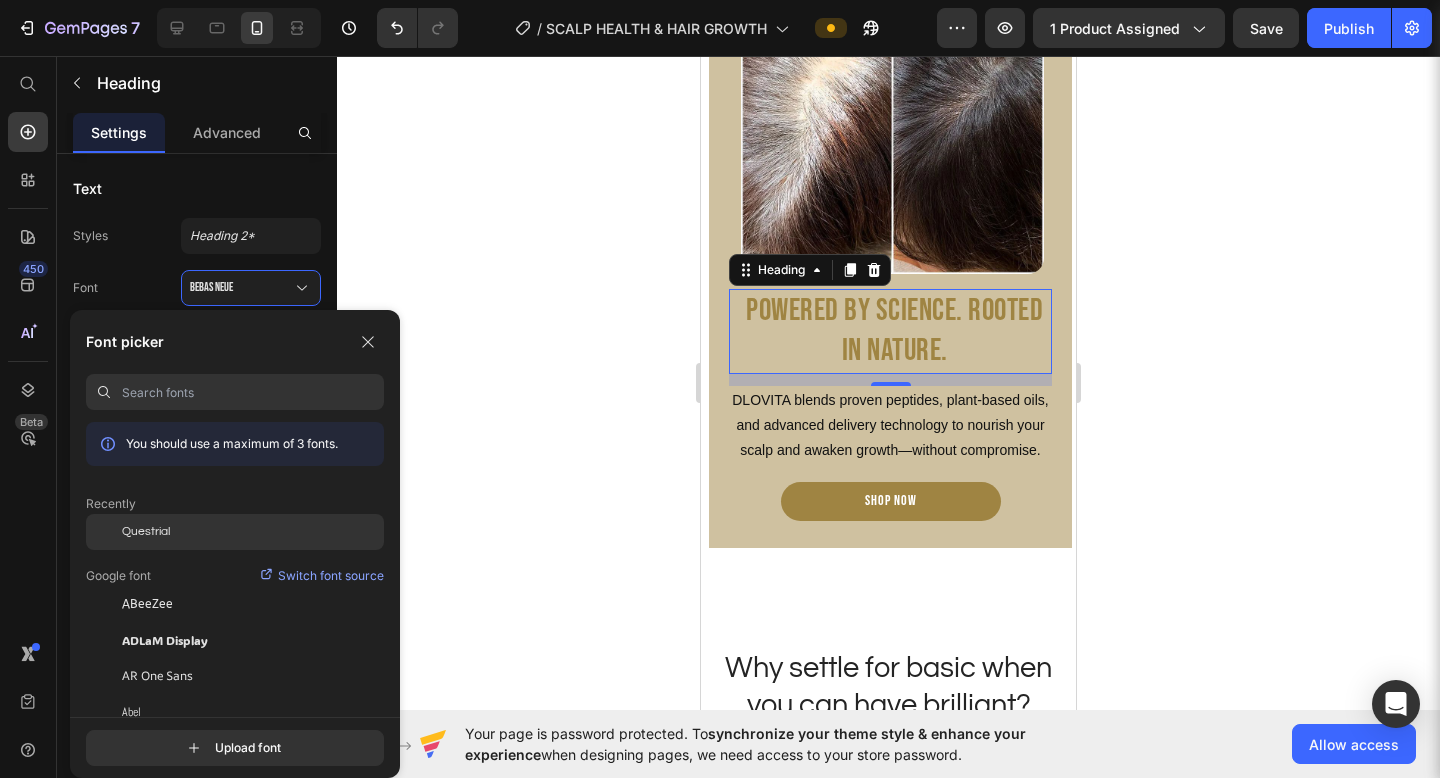 click on "Questrial" 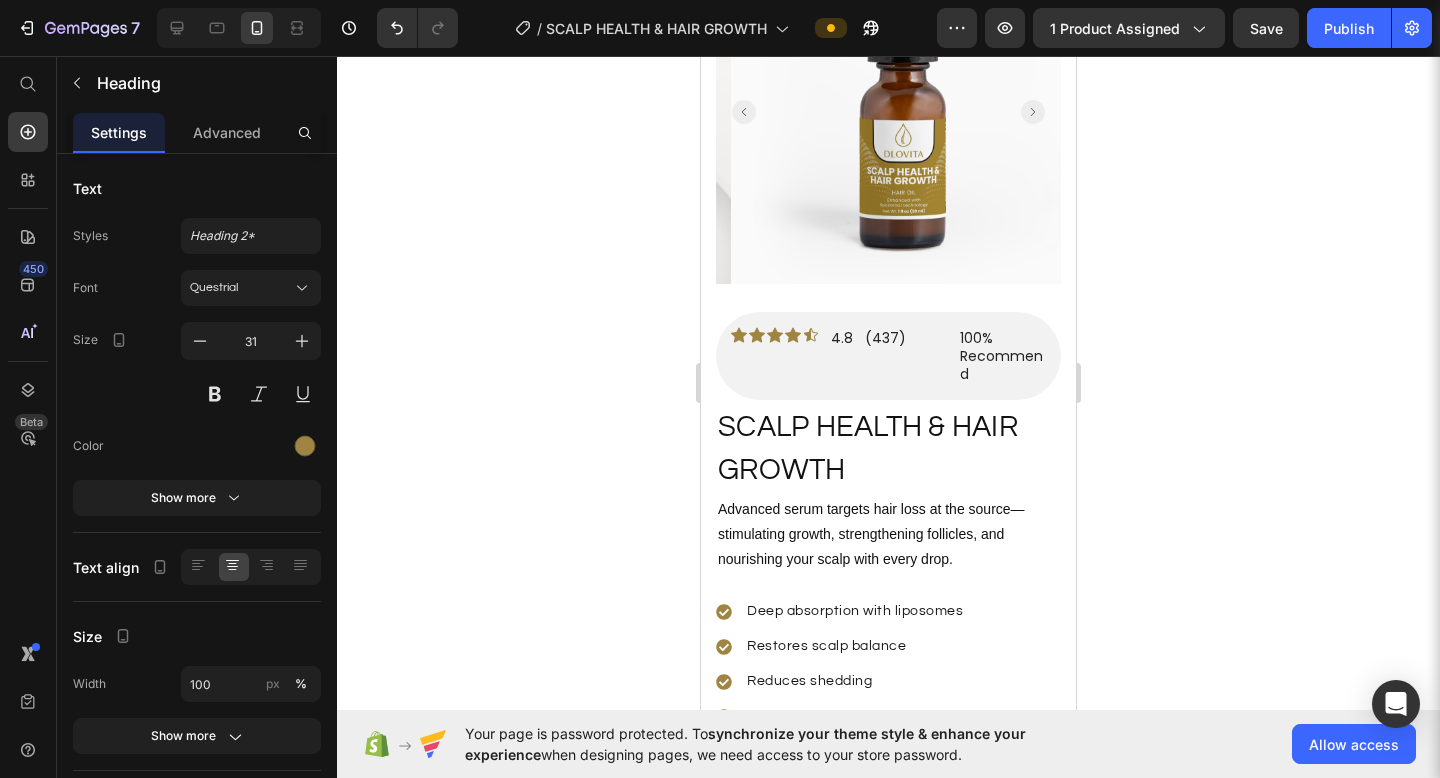 scroll, scrollTop: 0, scrollLeft: 0, axis: both 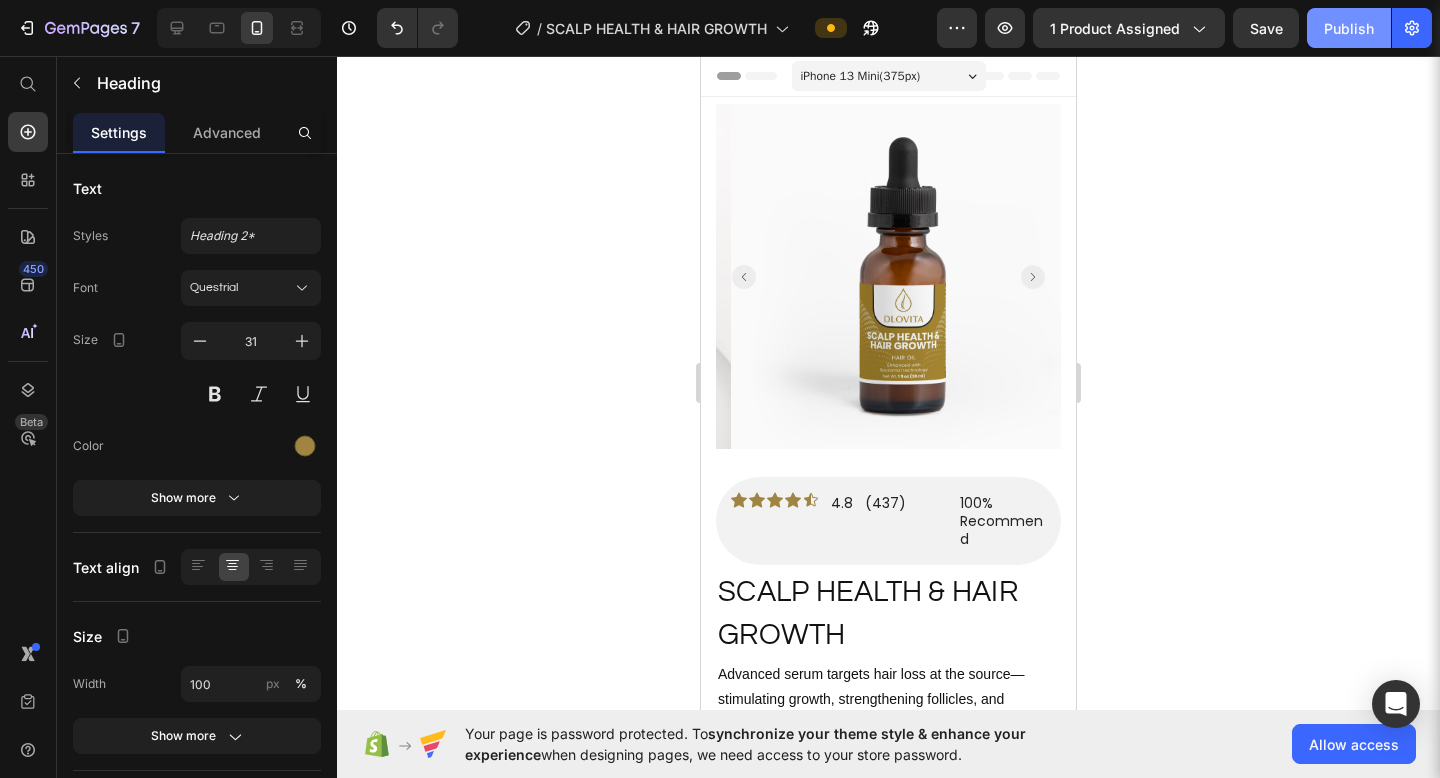 click on "Publish" 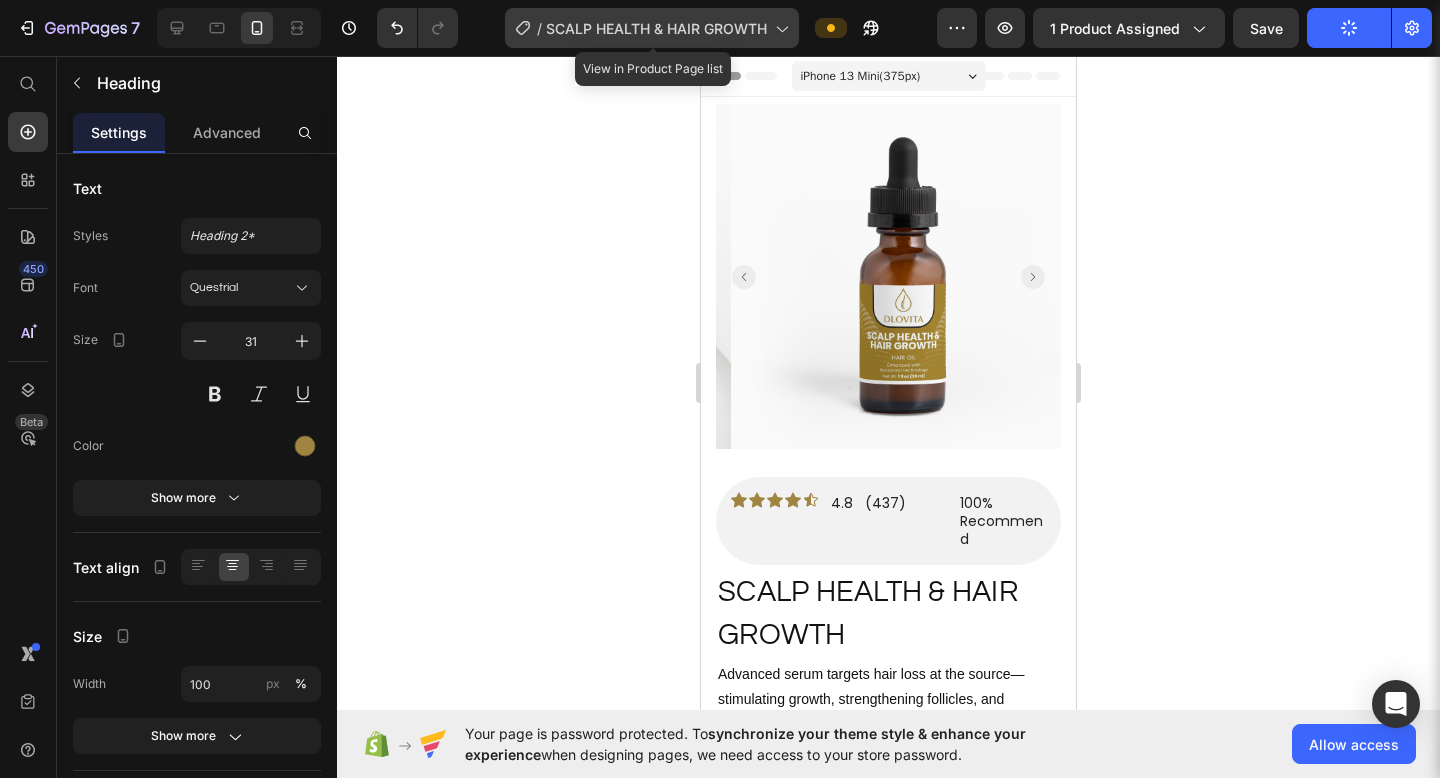 click 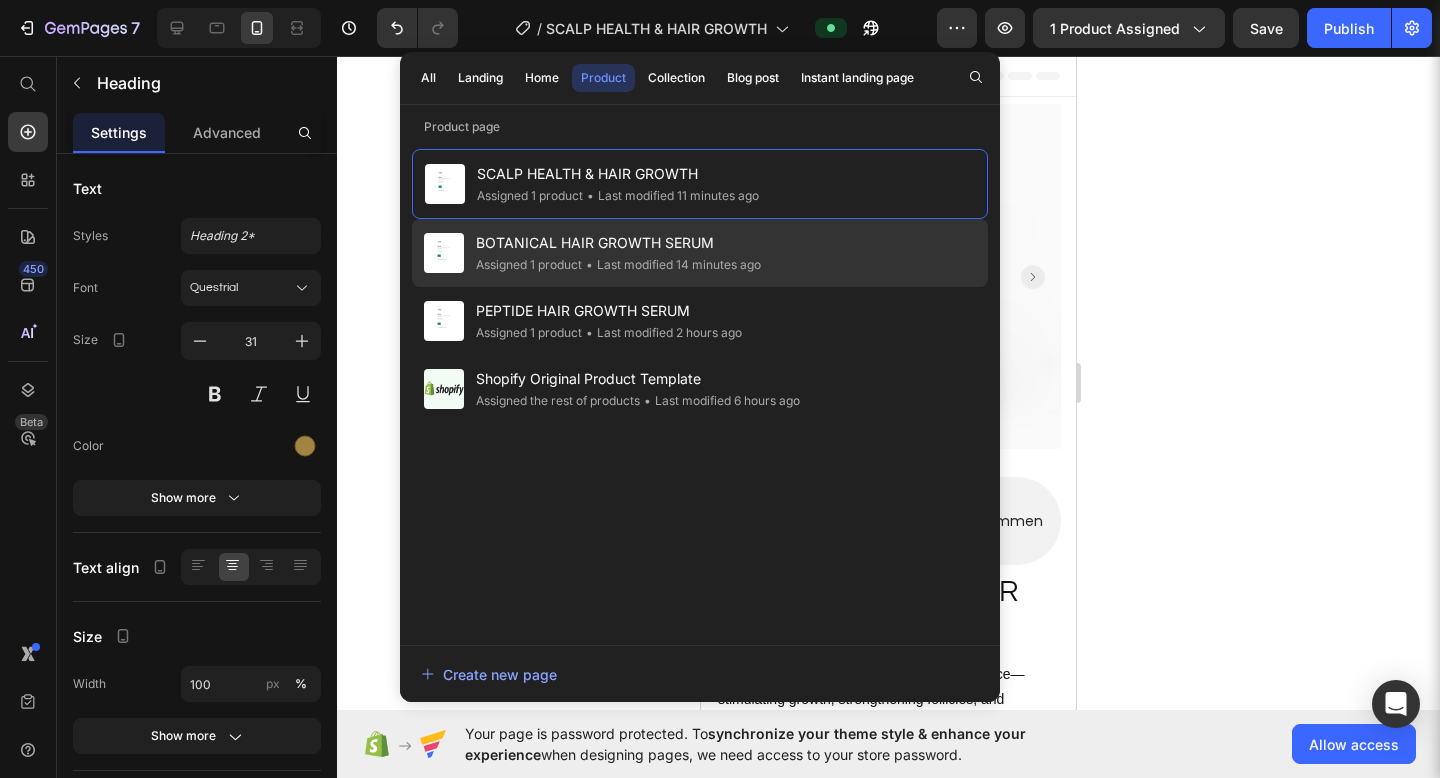 click on "• Last modified 14 minutes ago" 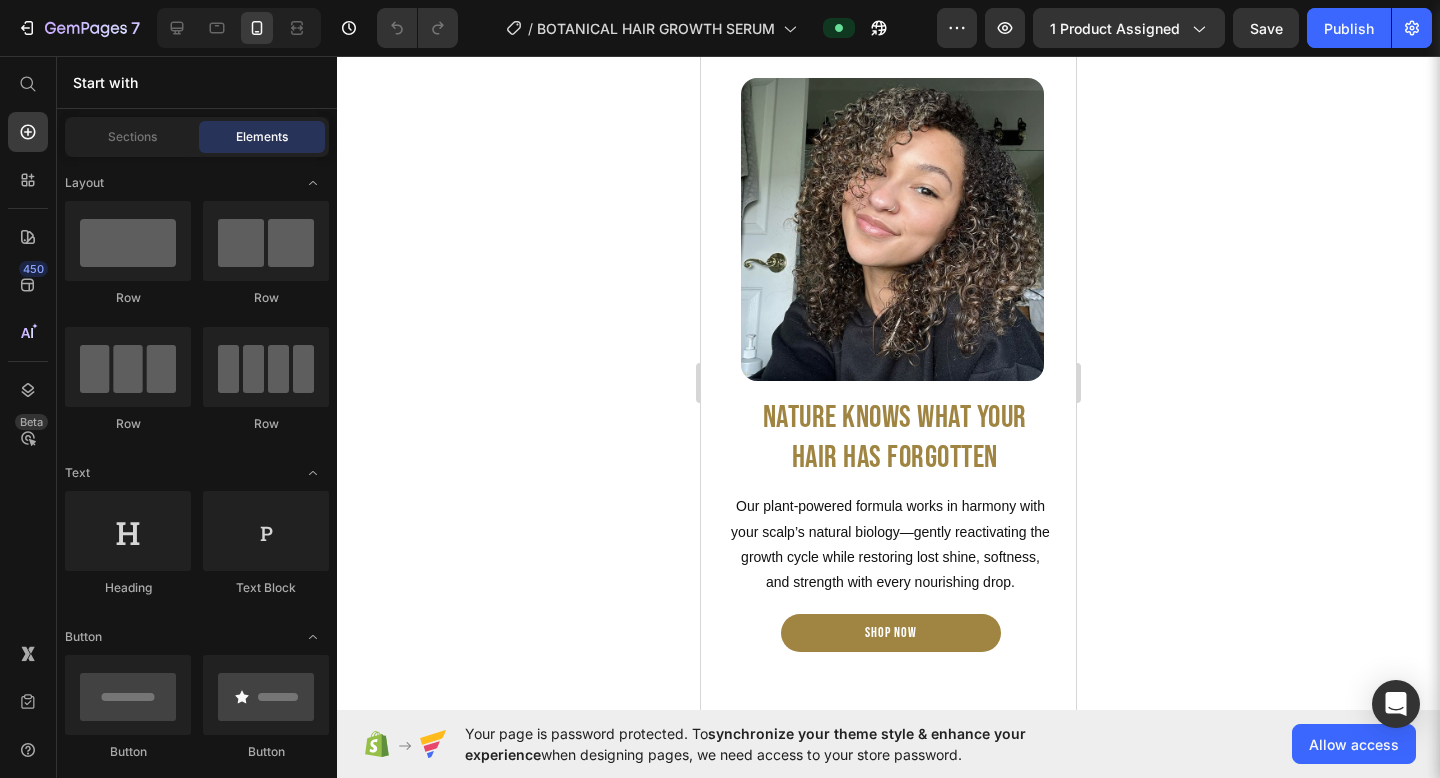 scroll, scrollTop: 1406, scrollLeft: 0, axis: vertical 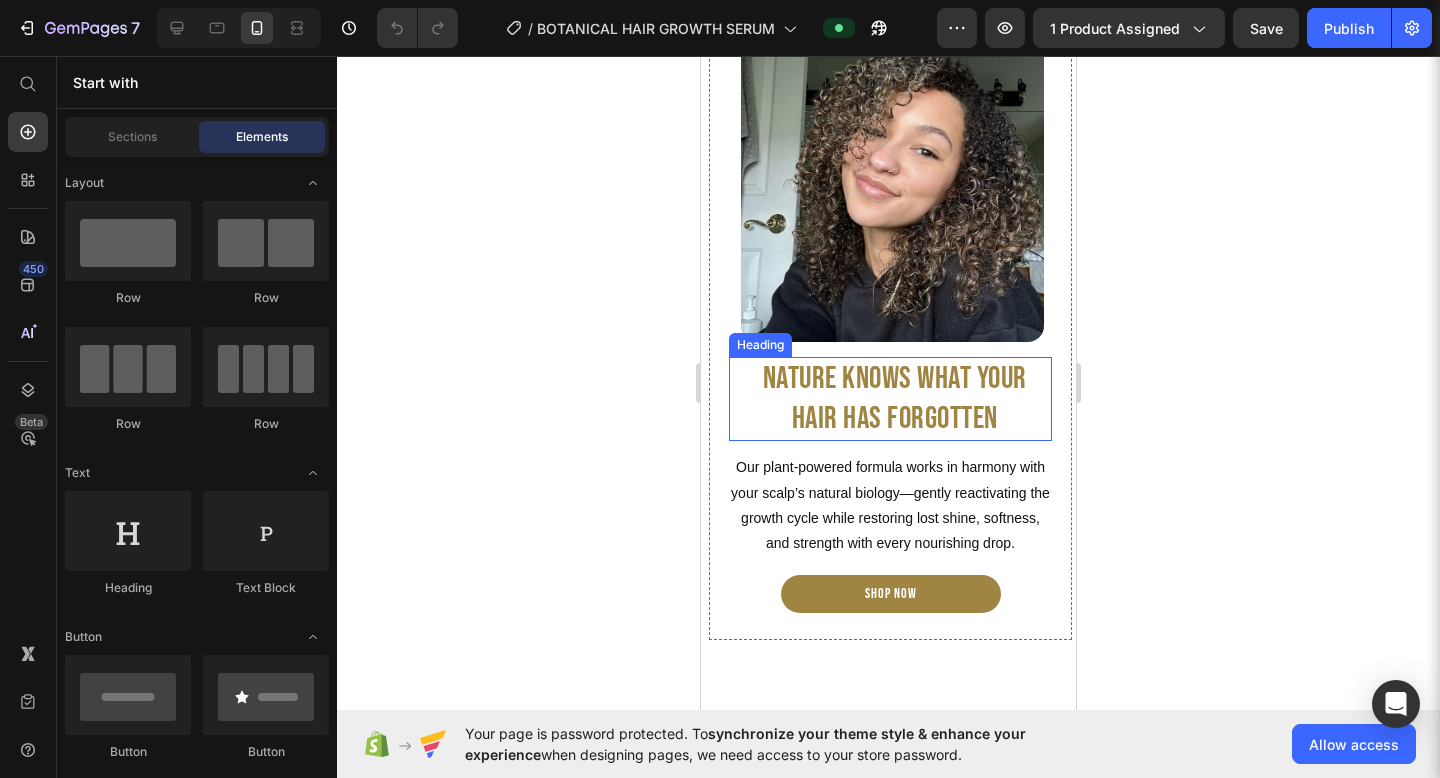 click on "Nature Knows What Your Hair Has Forgotten" at bounding box center (894, 399) 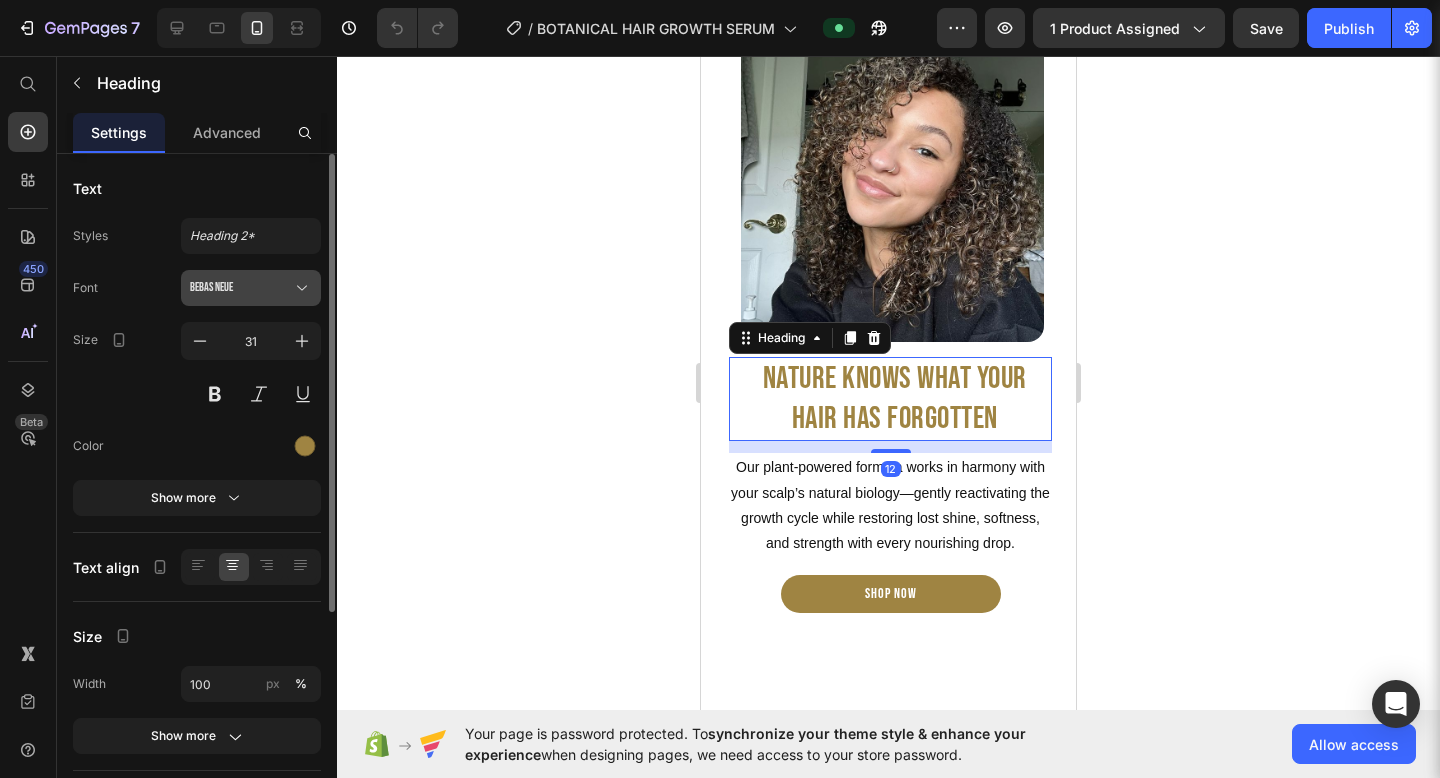 click 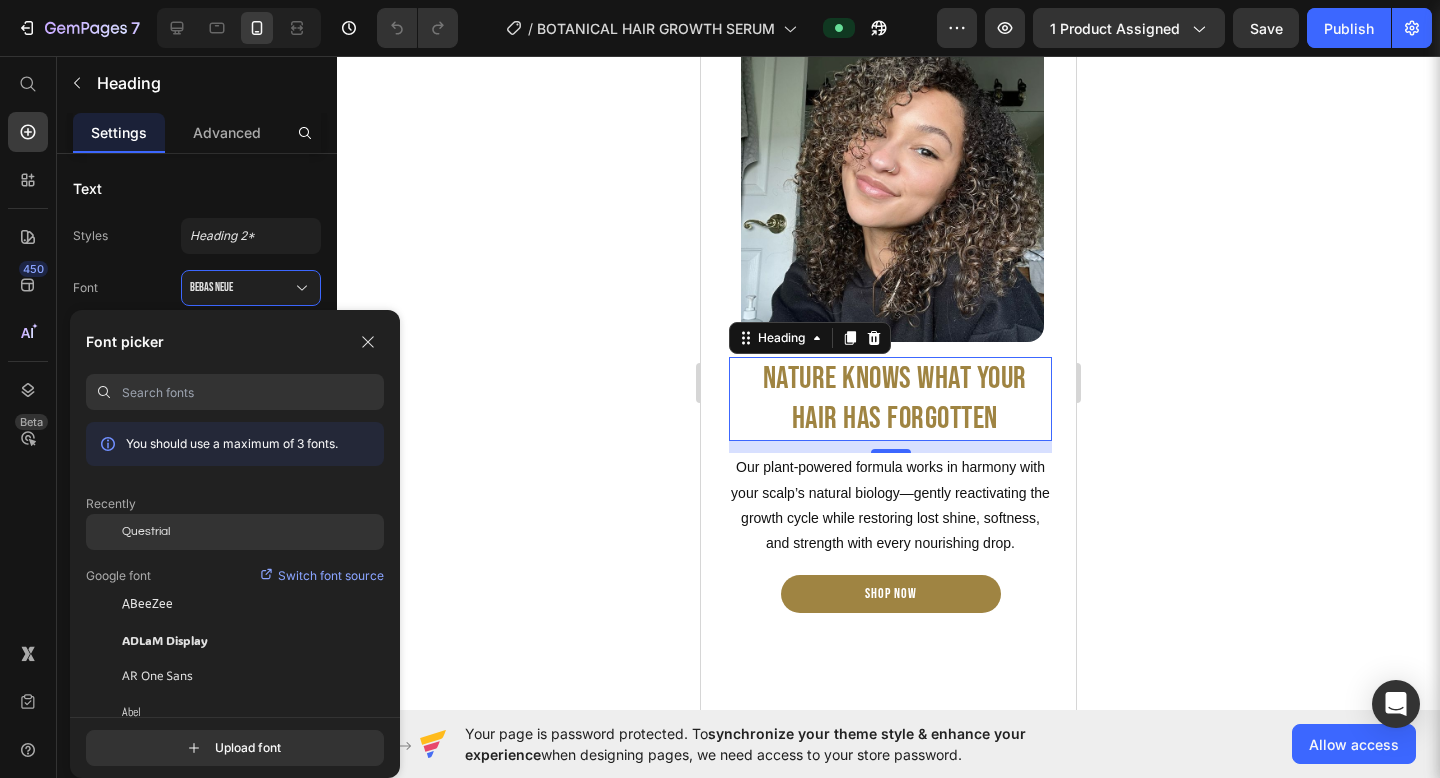 click on "Questrial" 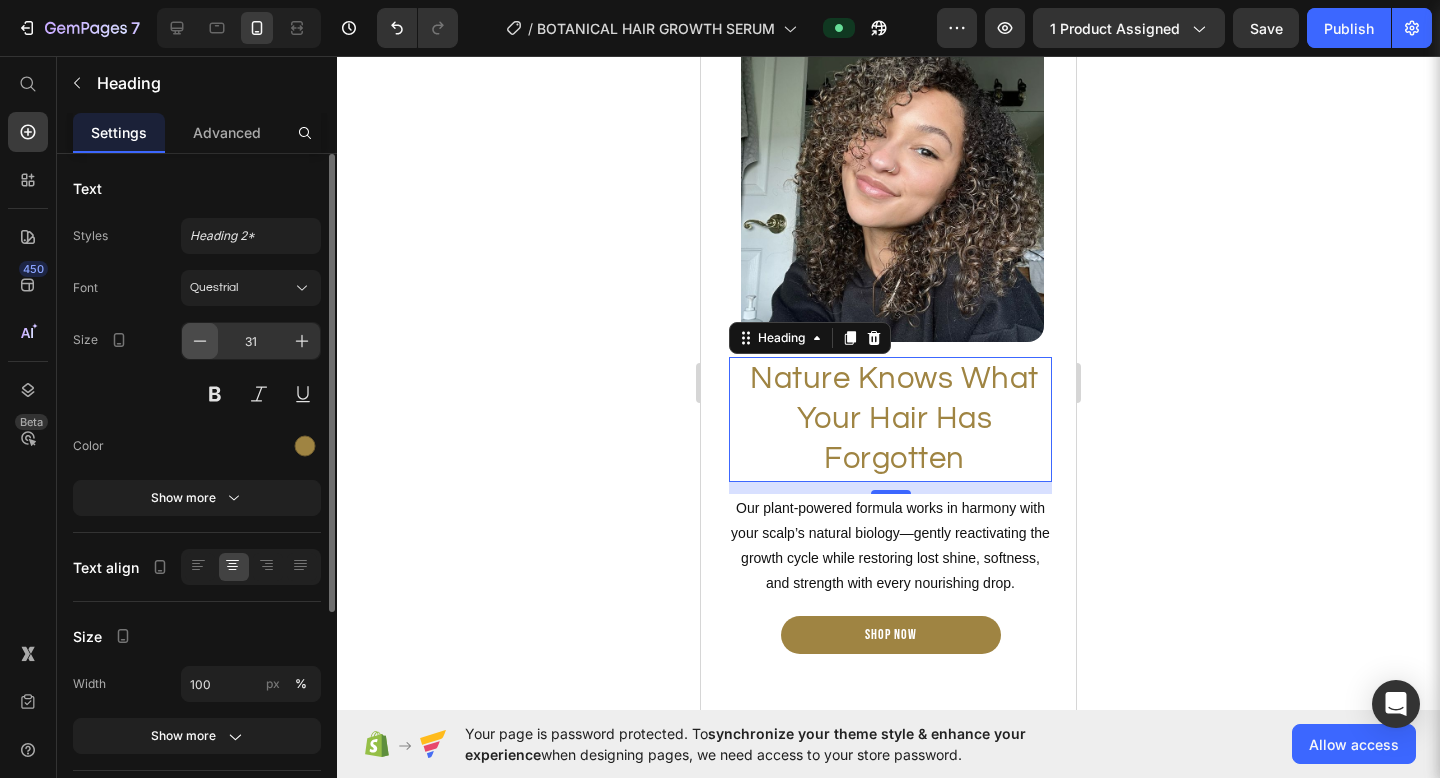 click 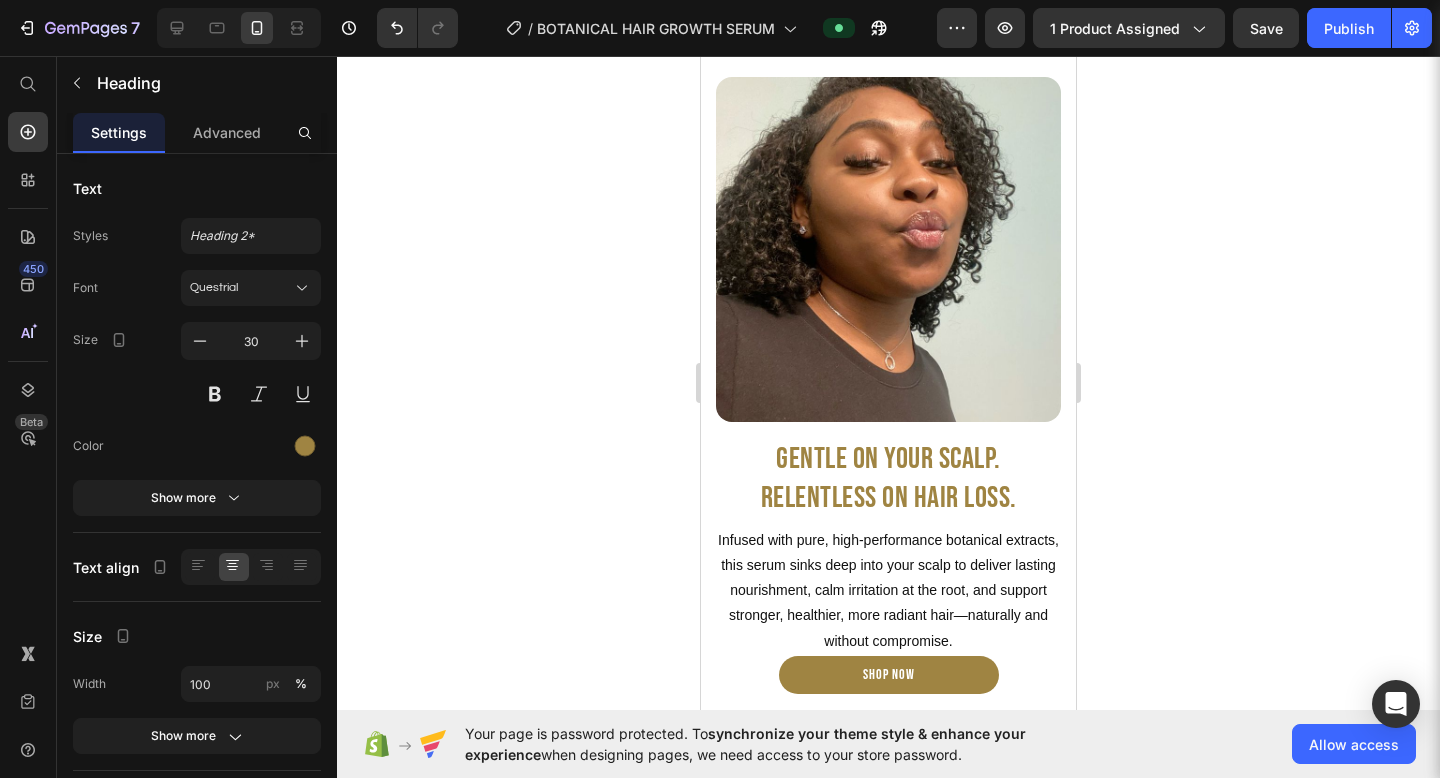 scroll, scrollTop: 2091, scrollLeft: 0, axis: vertical 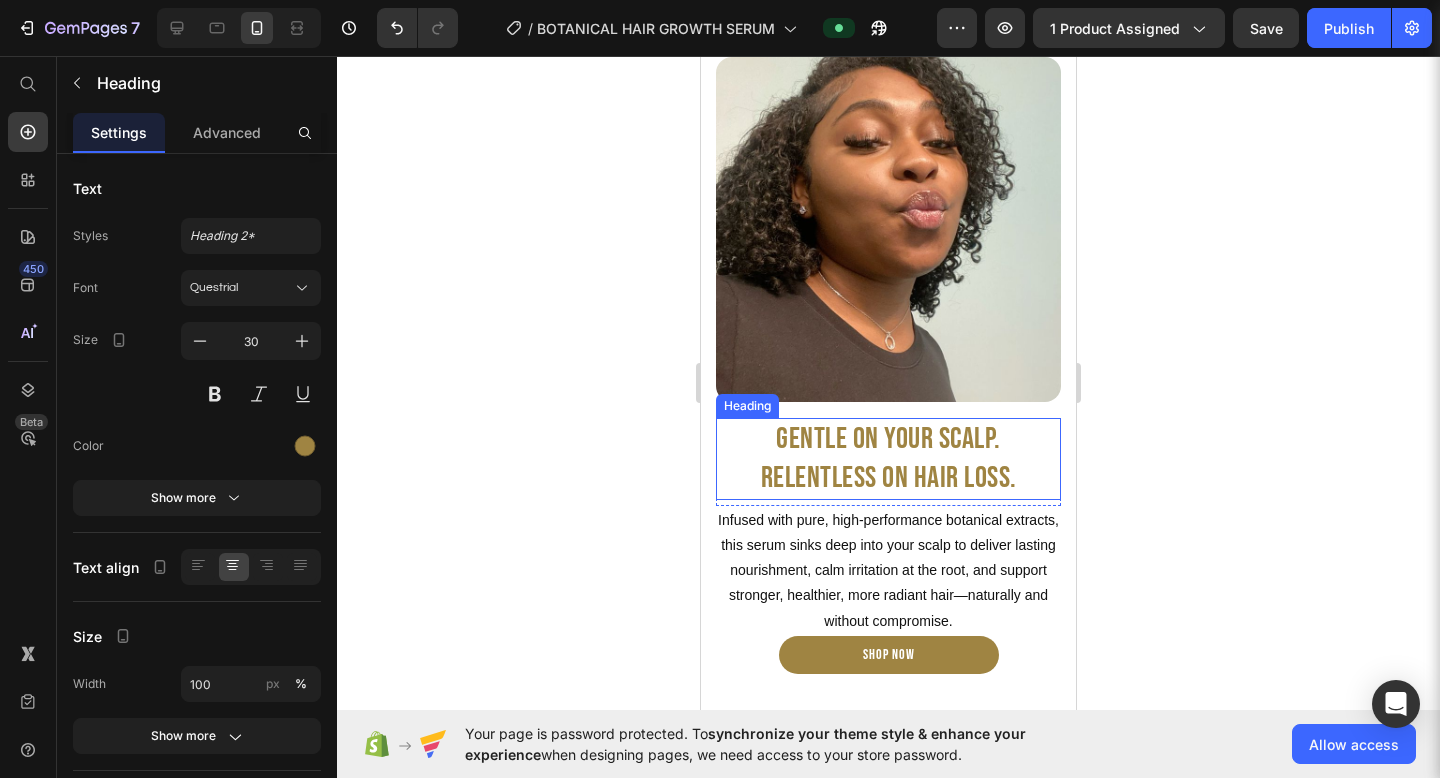 click on "Gentle on Your Scalp. Relentless on Hair Loss." at bounding box center [888, 459] 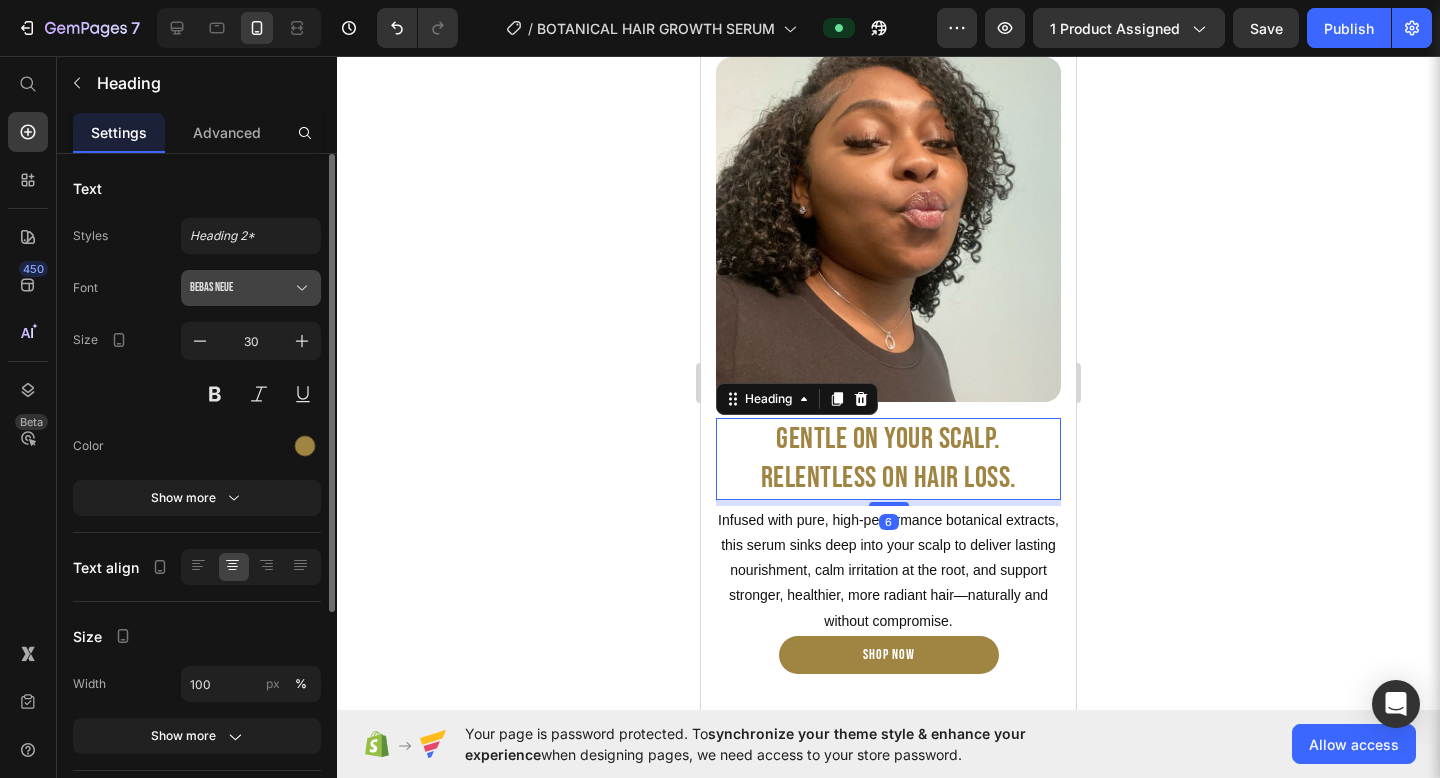 click 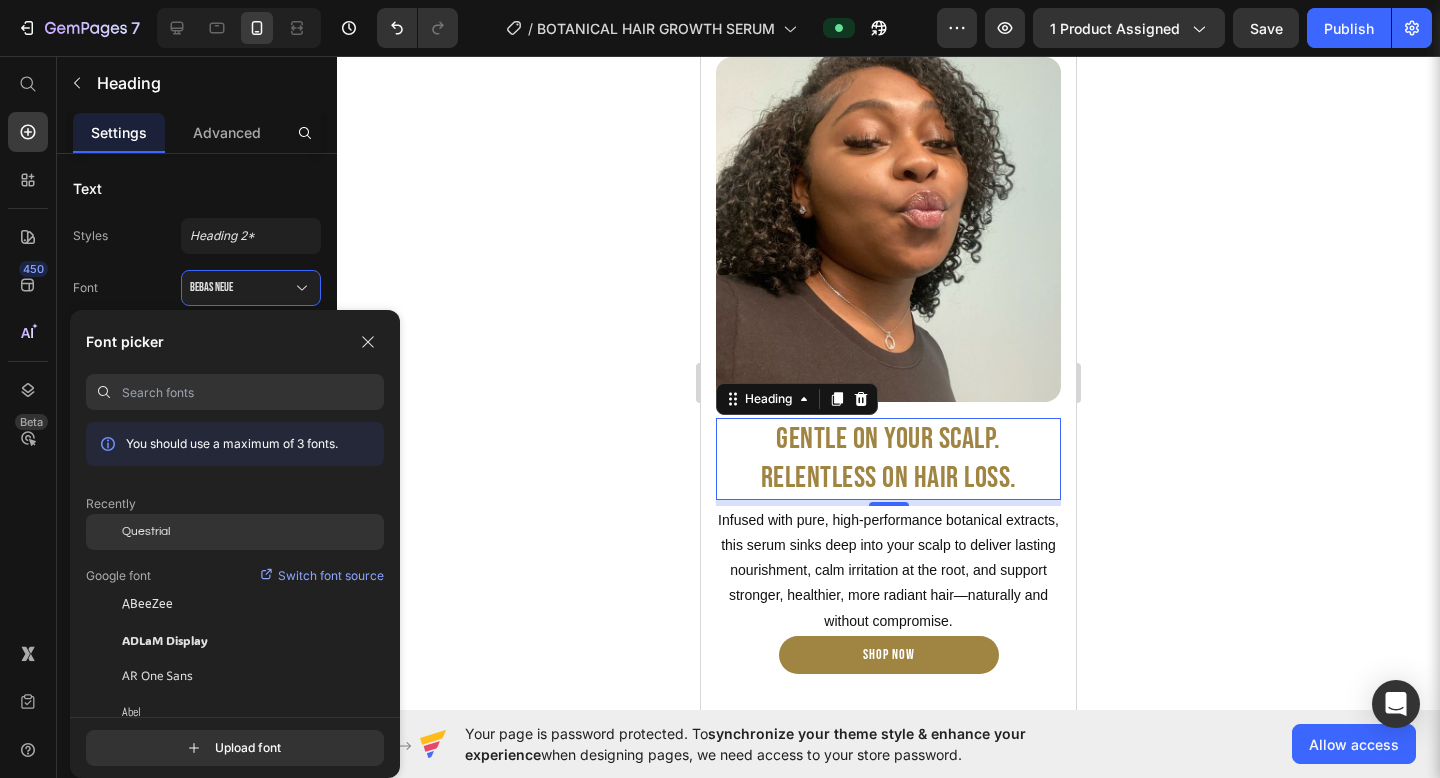 click on "Questrial" 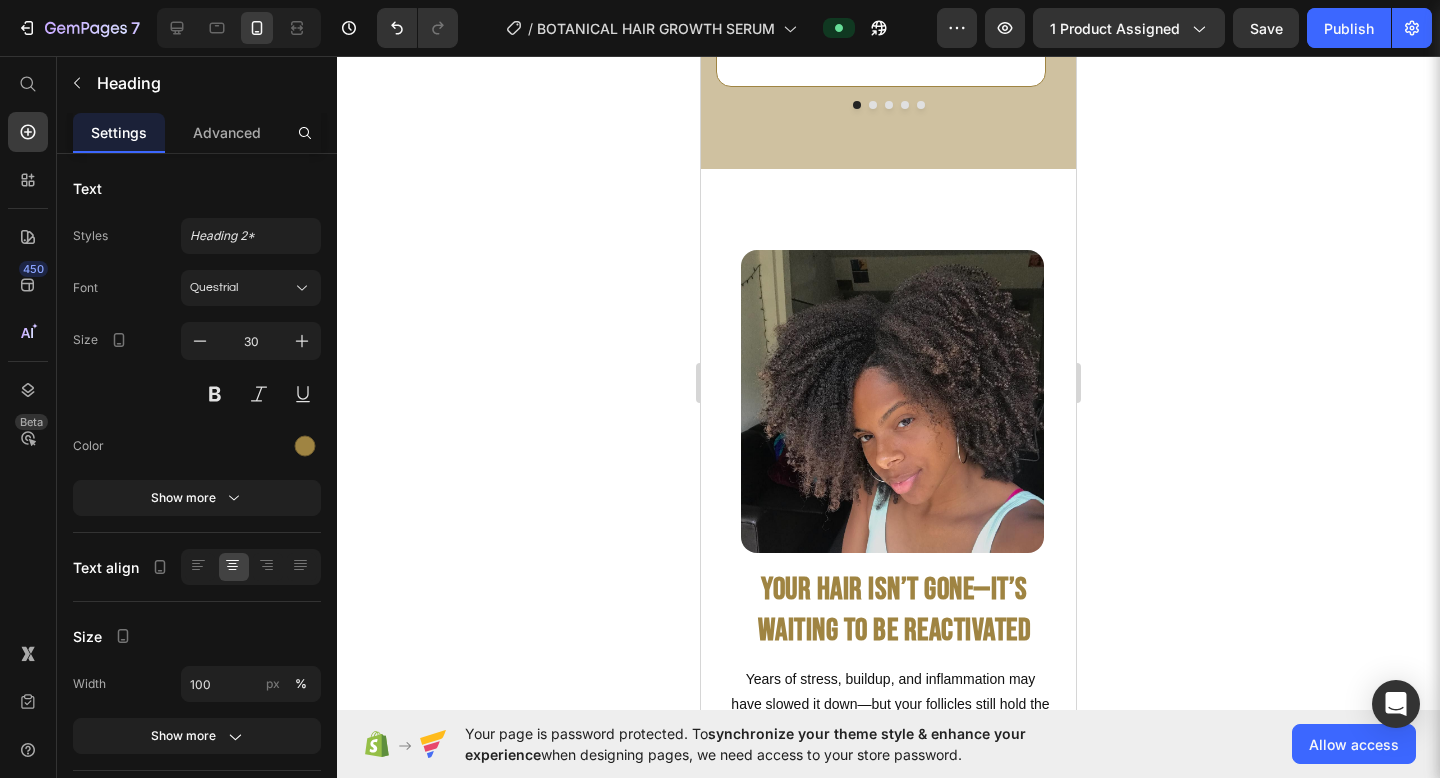 scroll, scrollTop: 3495, scrollLeft: 0, axis: vertical 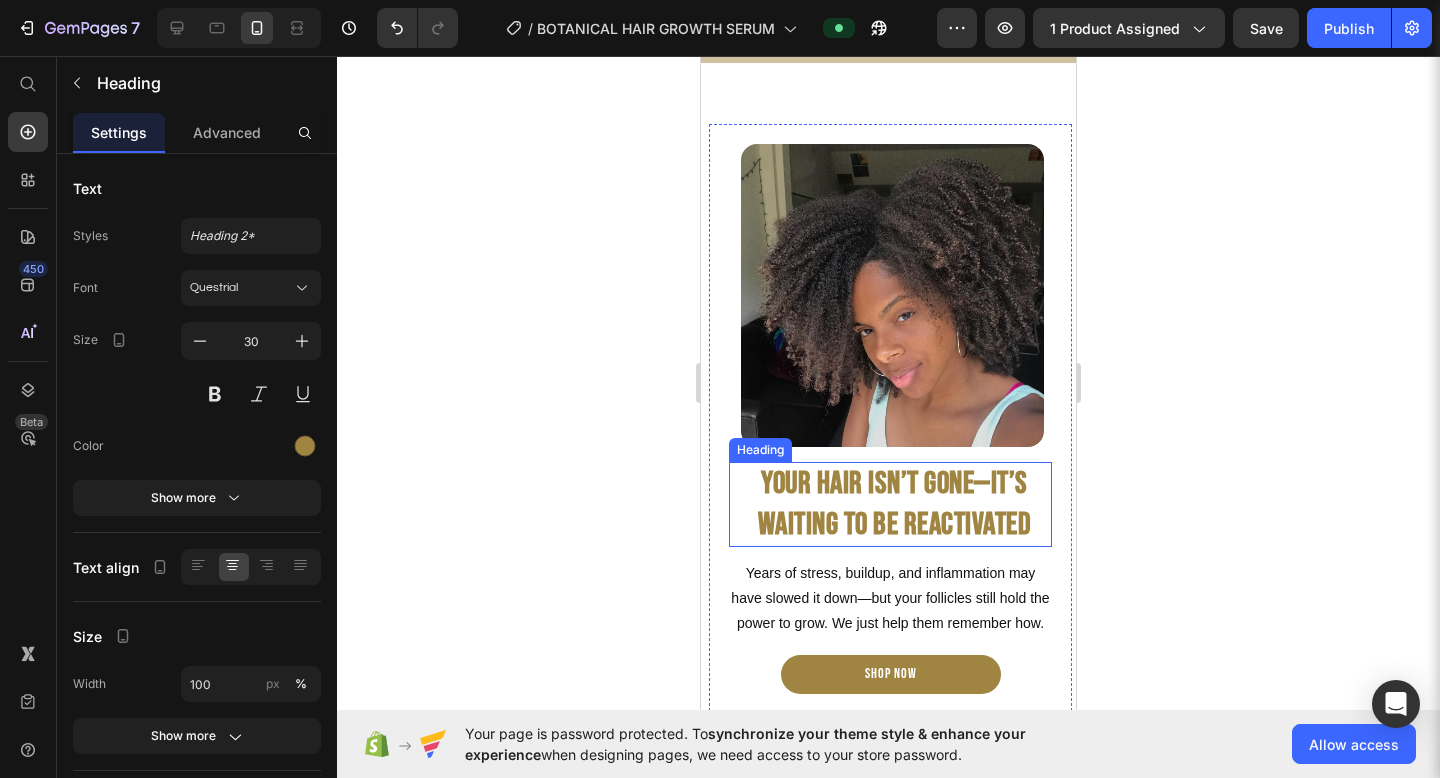 click on "Your Hair Isn’t Gone—It’s Waiting to Be Reactivated" at bounding box center (895, 503) 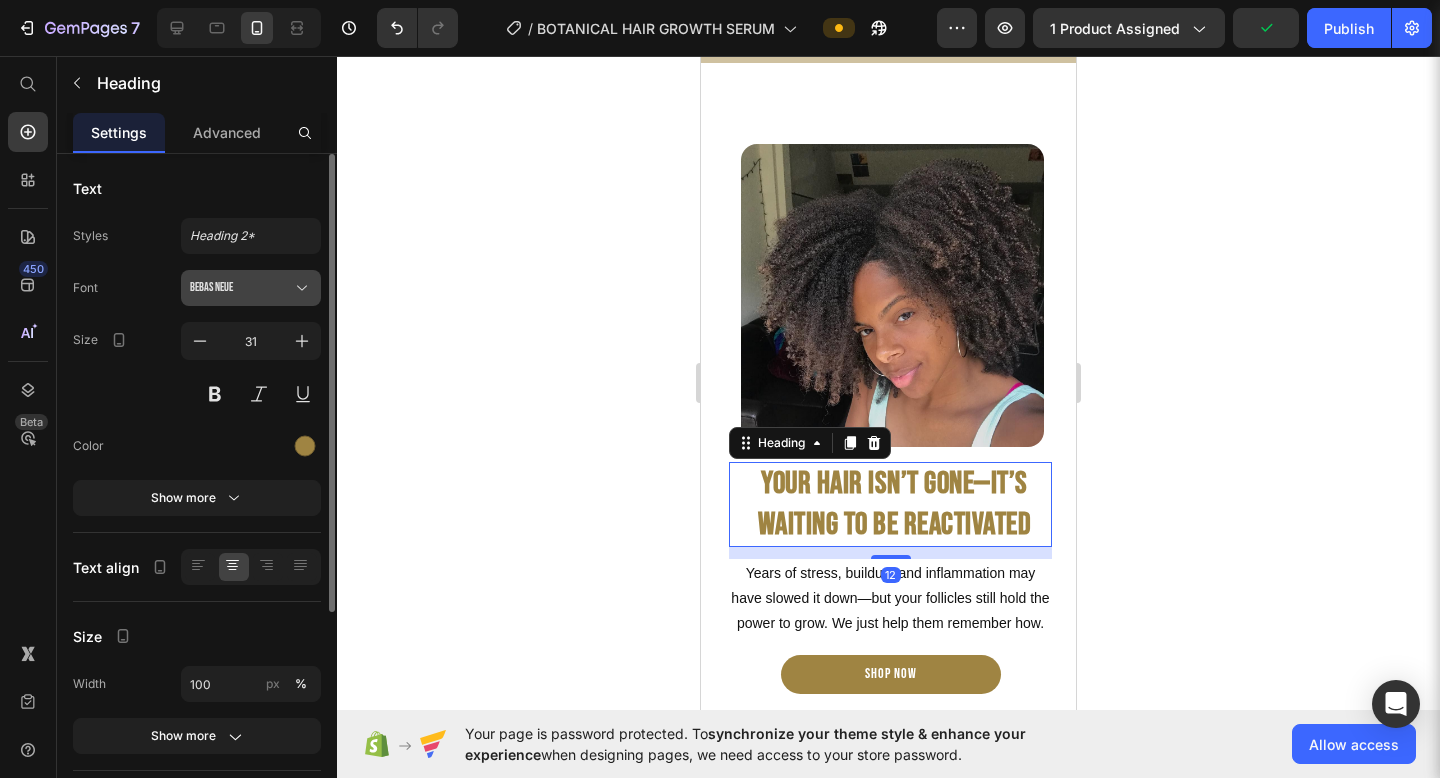 click on "Bebas Neue" at bounding box center [251, 288] 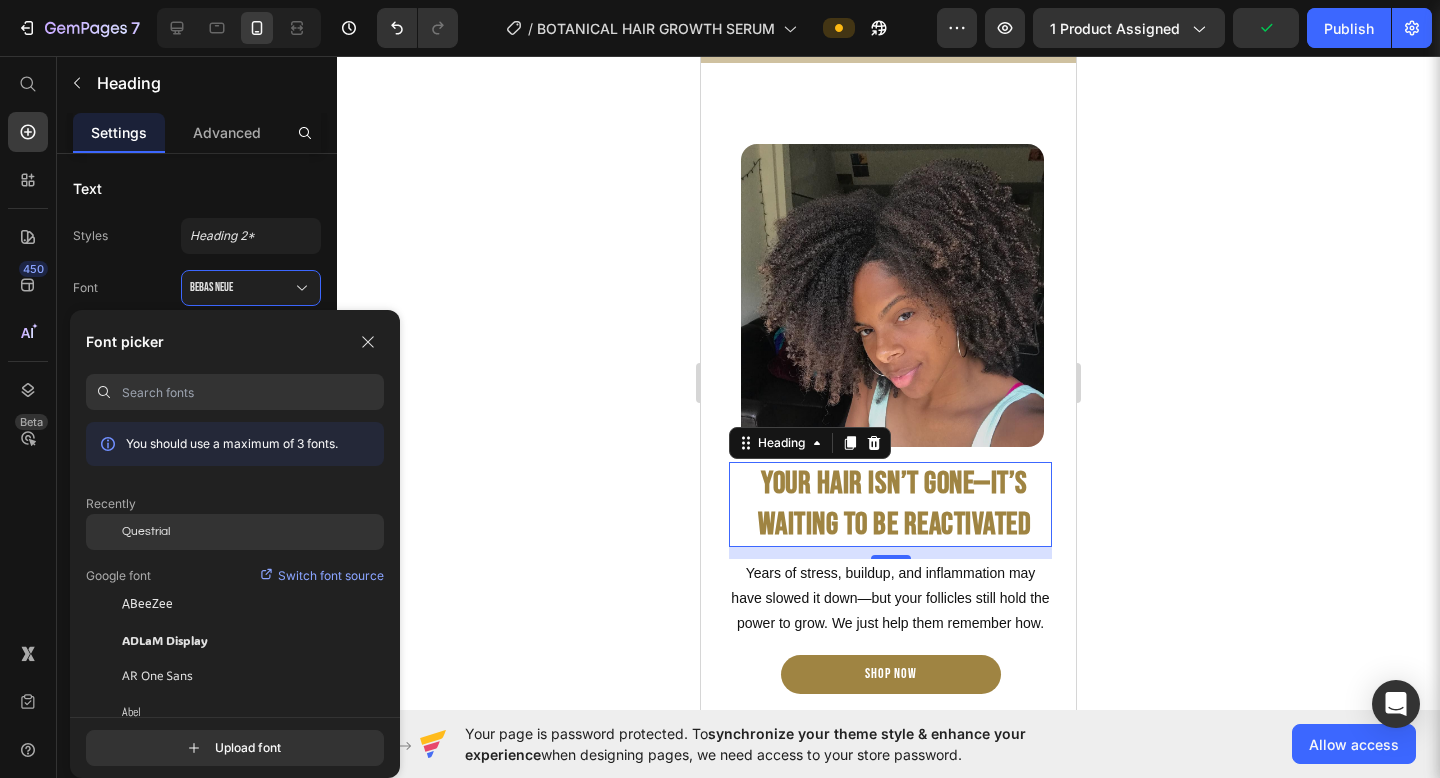 click on "Questrial" 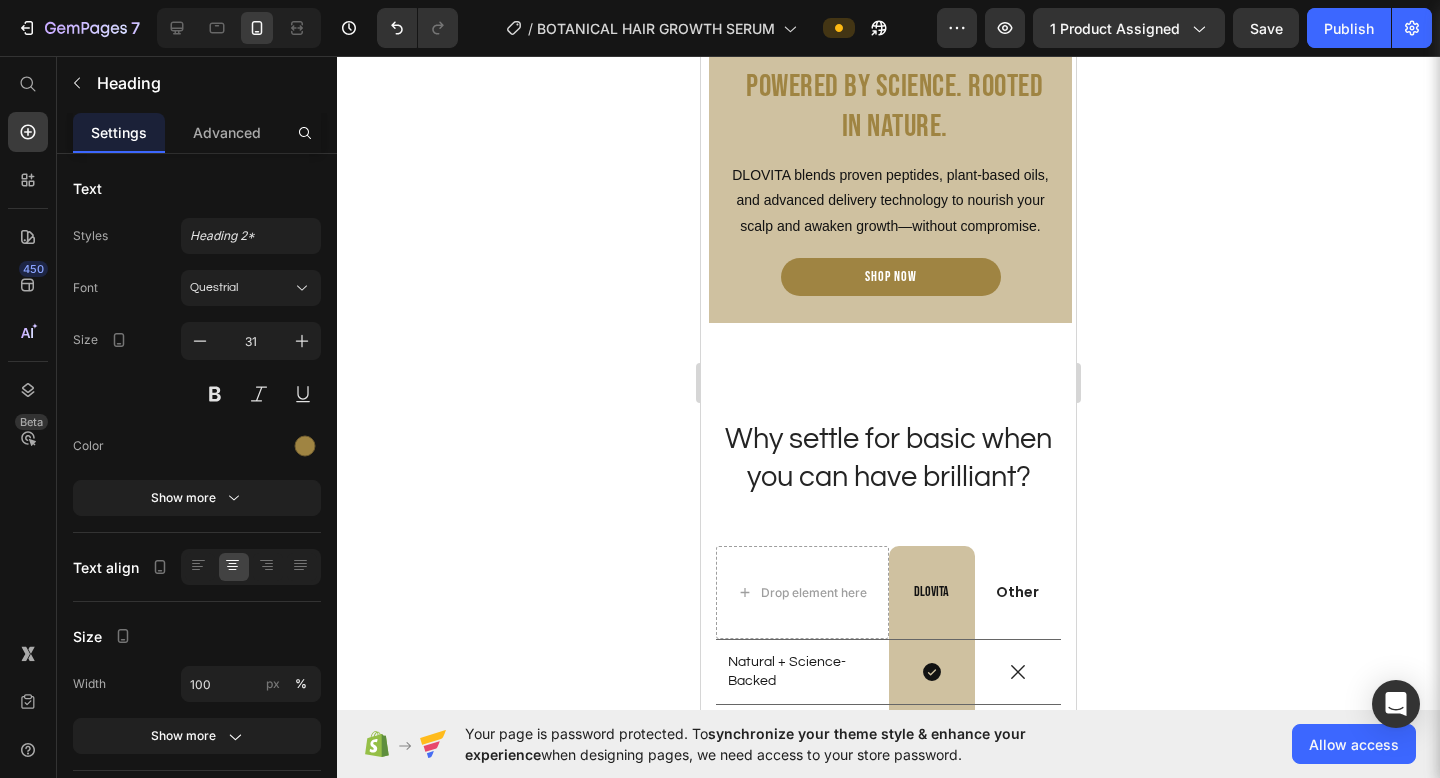 scroll, scrollTop: 4572, scrollLeft: 0, axis: vertical 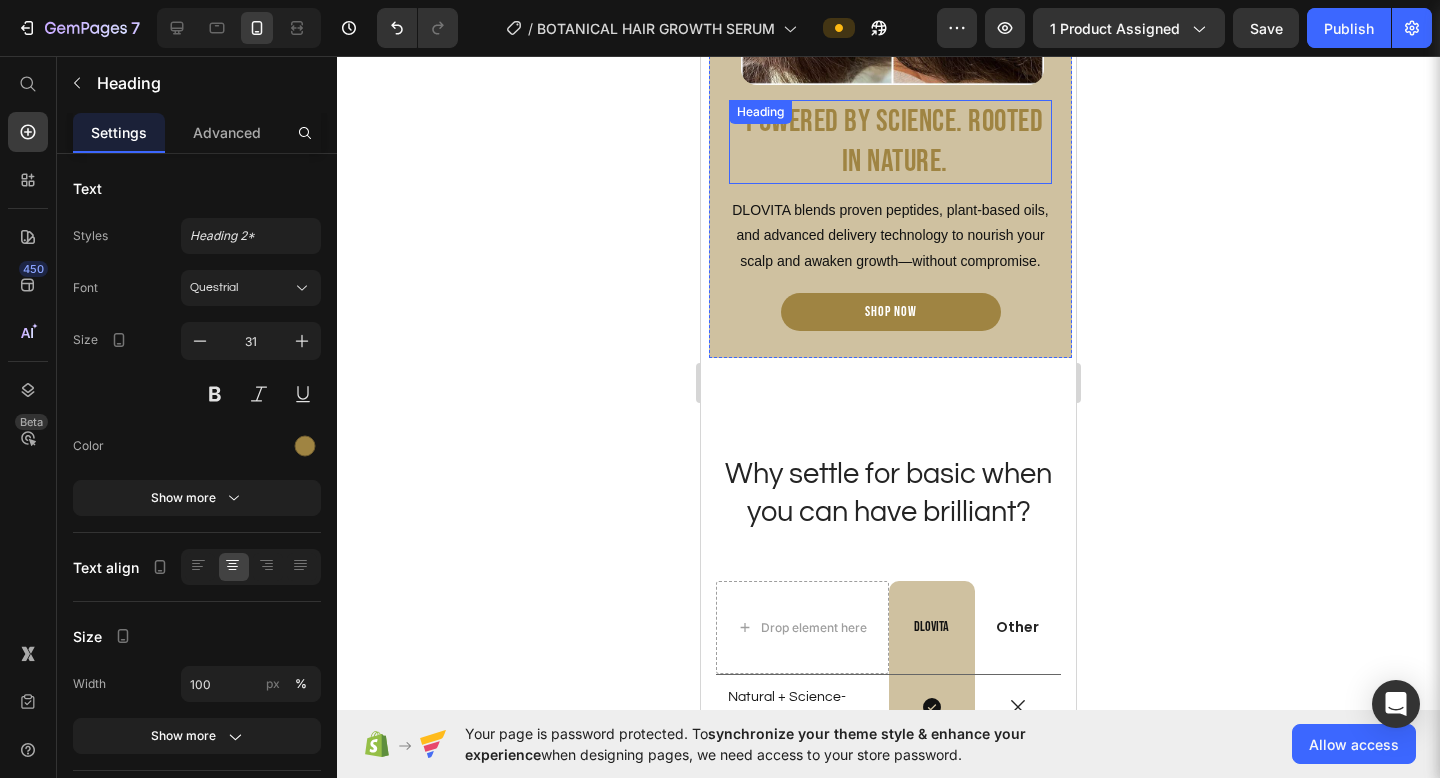 click on "Powered by Science. Rooted in Nature." at bounding box center (894, 142) 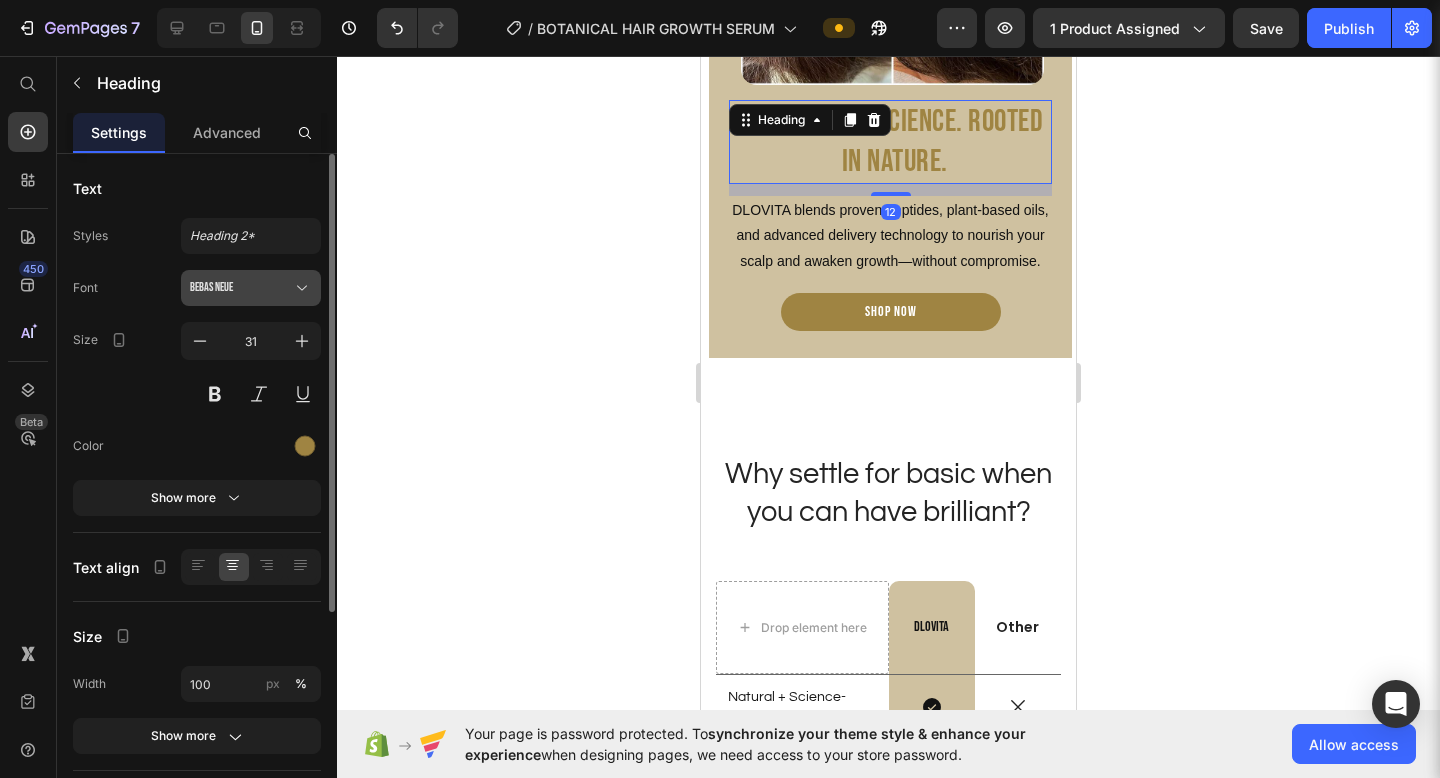 click on "Bebas Neue" at bounding box center [241, 288] 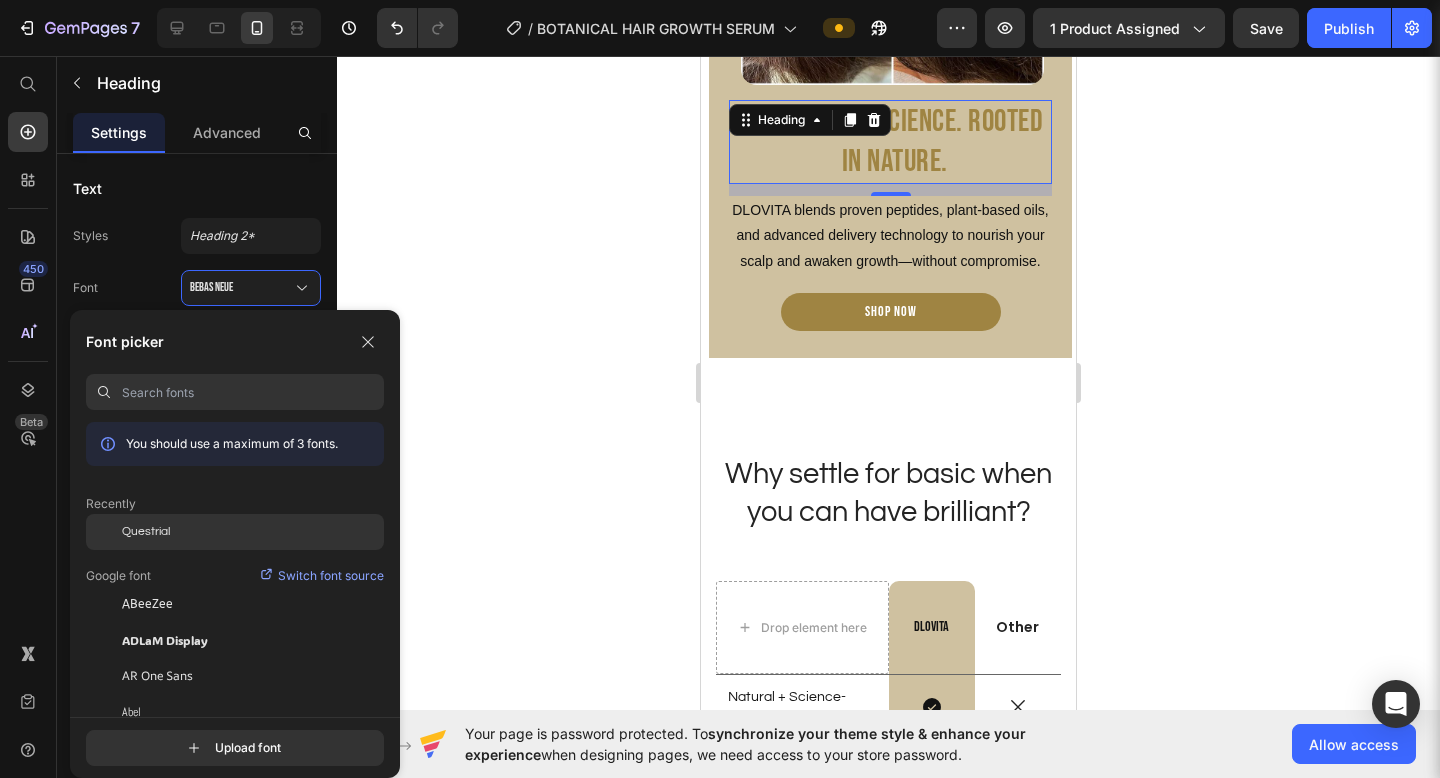 click on "Questrial" 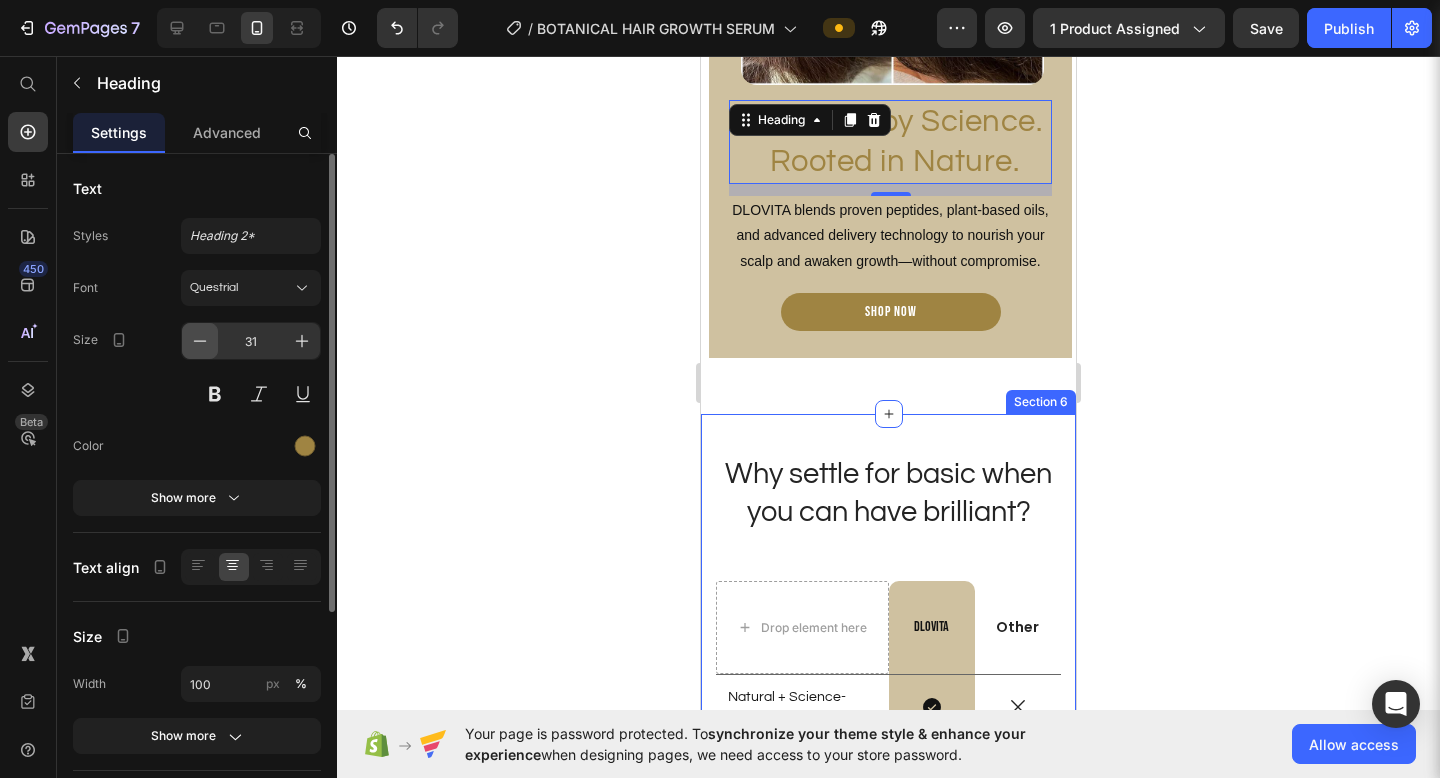 click 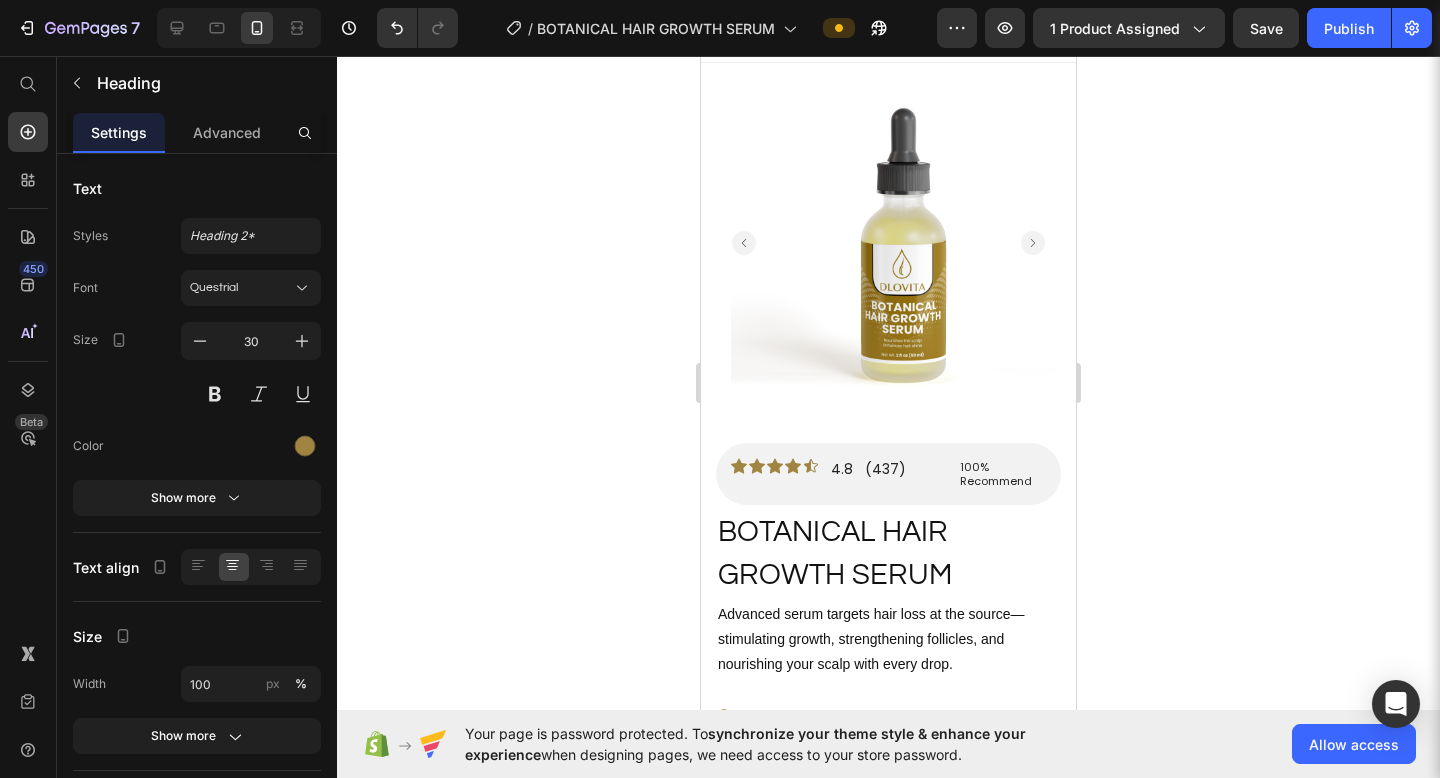 scroll, scrollTop: 0, scrollLeft: 0, axis: both 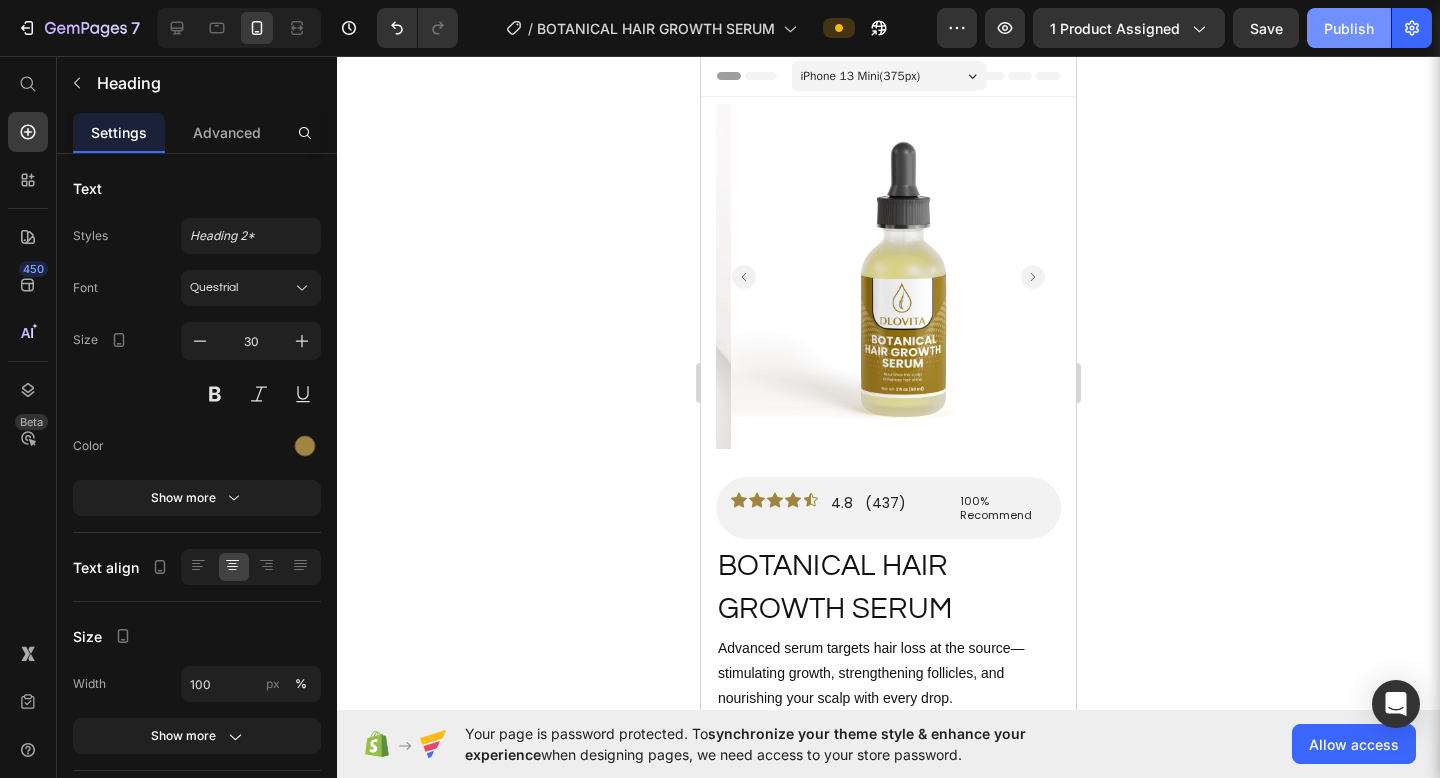 click on "Publish" at bounding box center (1349, 28) 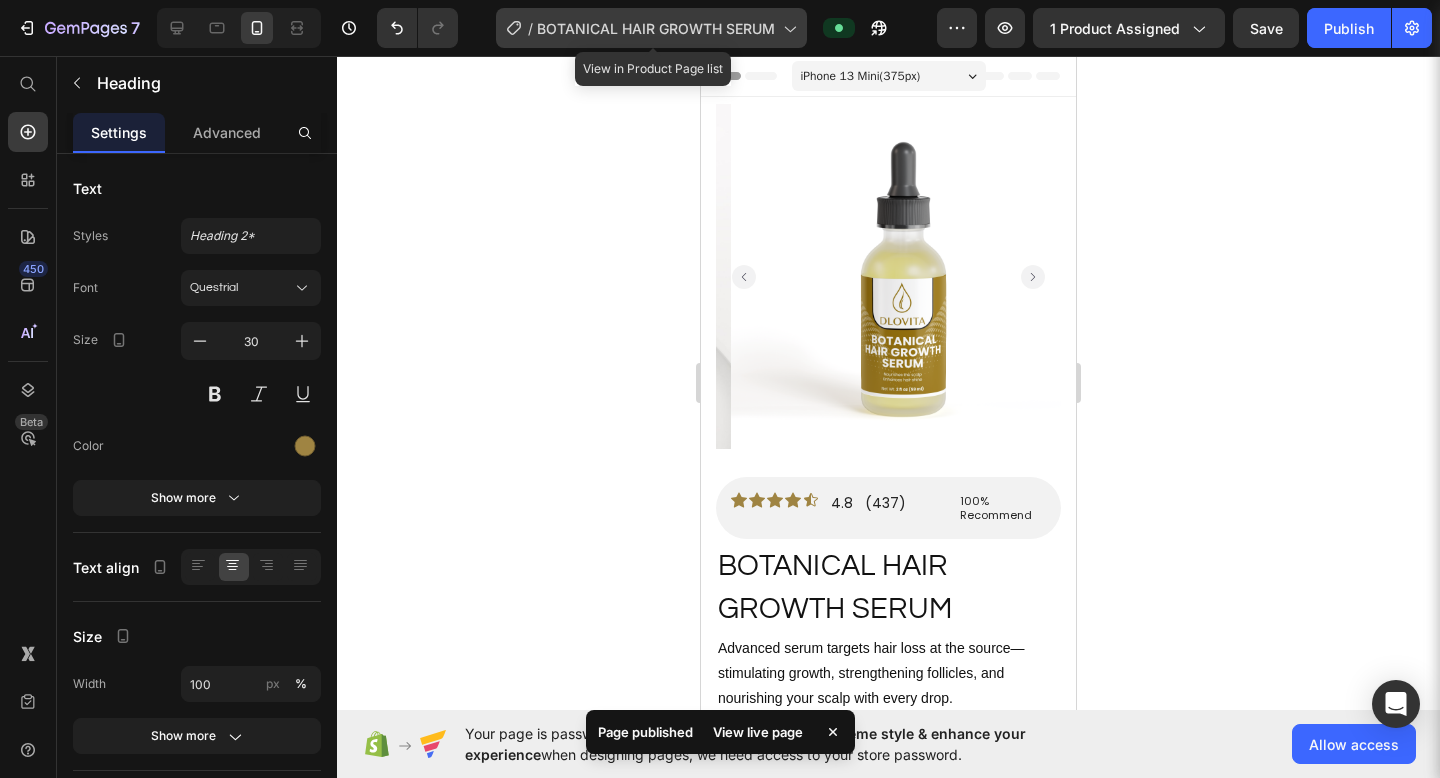 click on "BOTANICAL HAIR GROWTH SERUM" at bounding box center [656, 28] 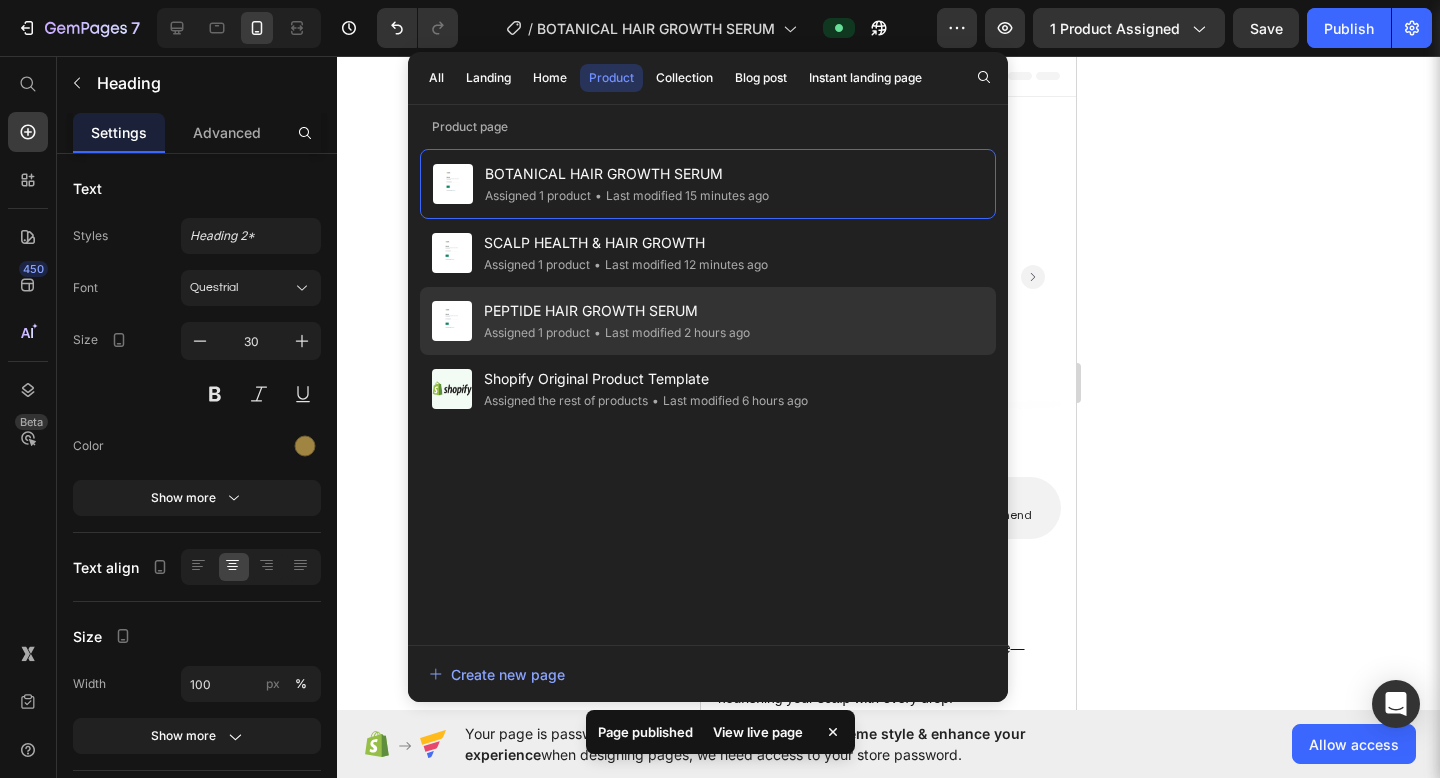 click on "PEPTIDE HAIR GROWTH SERUM" at bounding box center [617, 311] 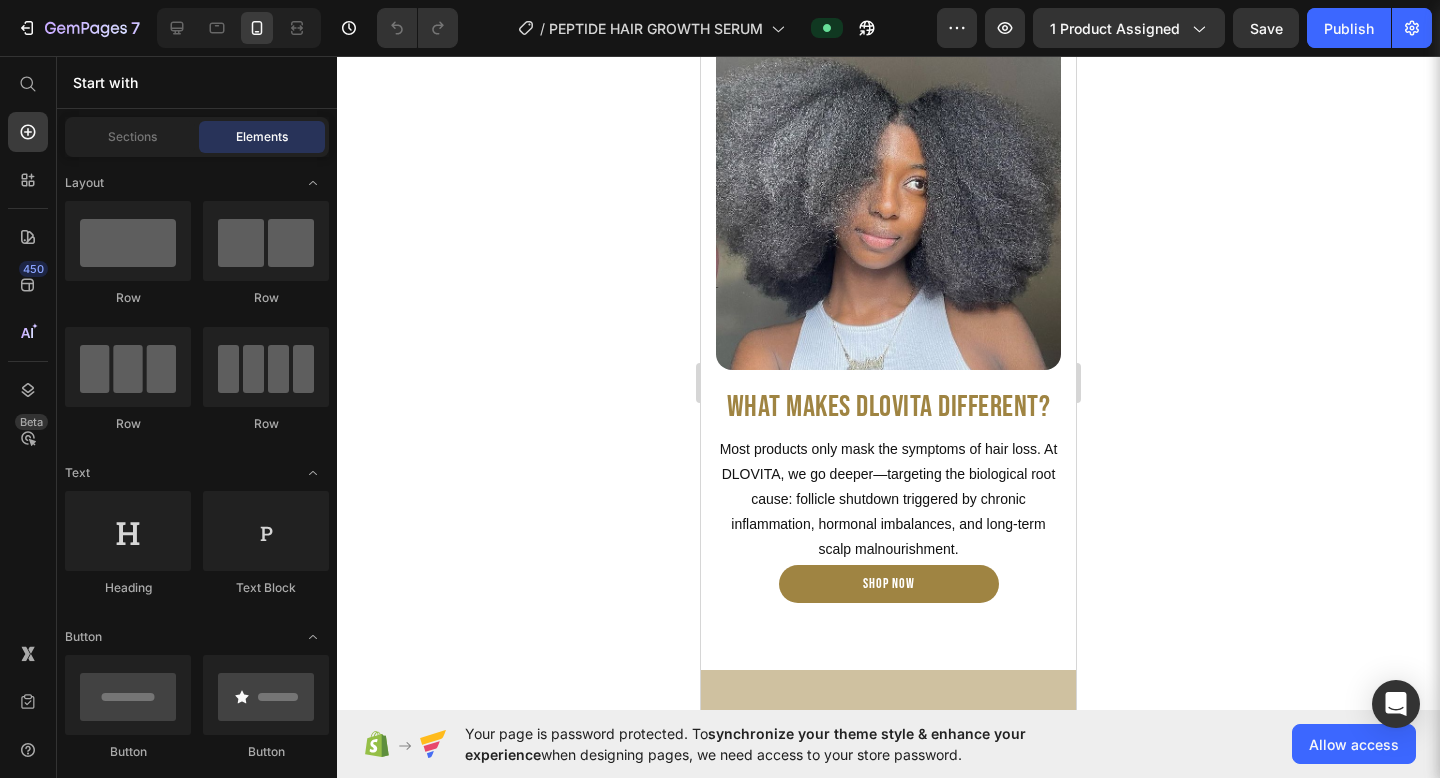 scroll, scrollTop: 1435, scrollLeft: 0, axis: vertical 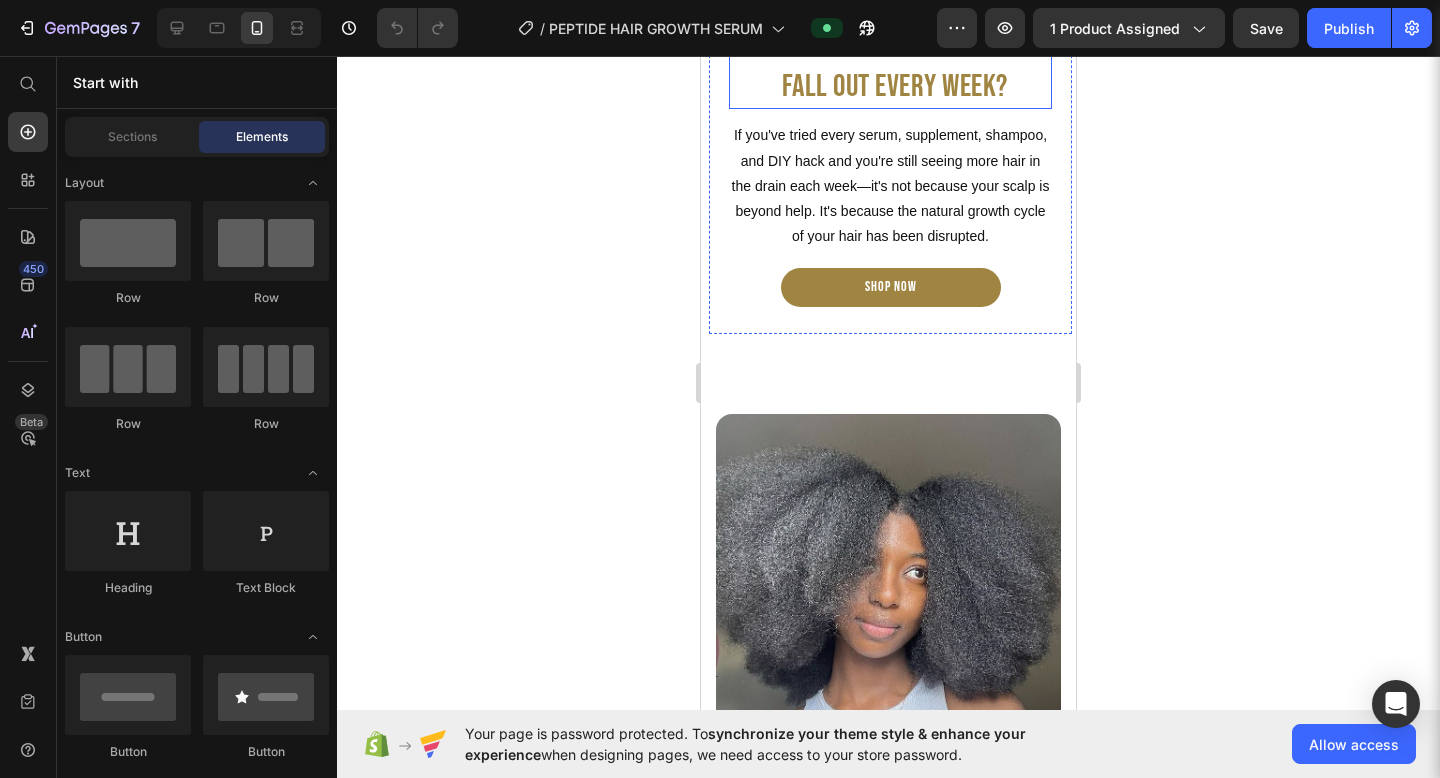 click on "Tired of Watching More Hair Fall Out Every Week?" at bounding box center (894, 67) 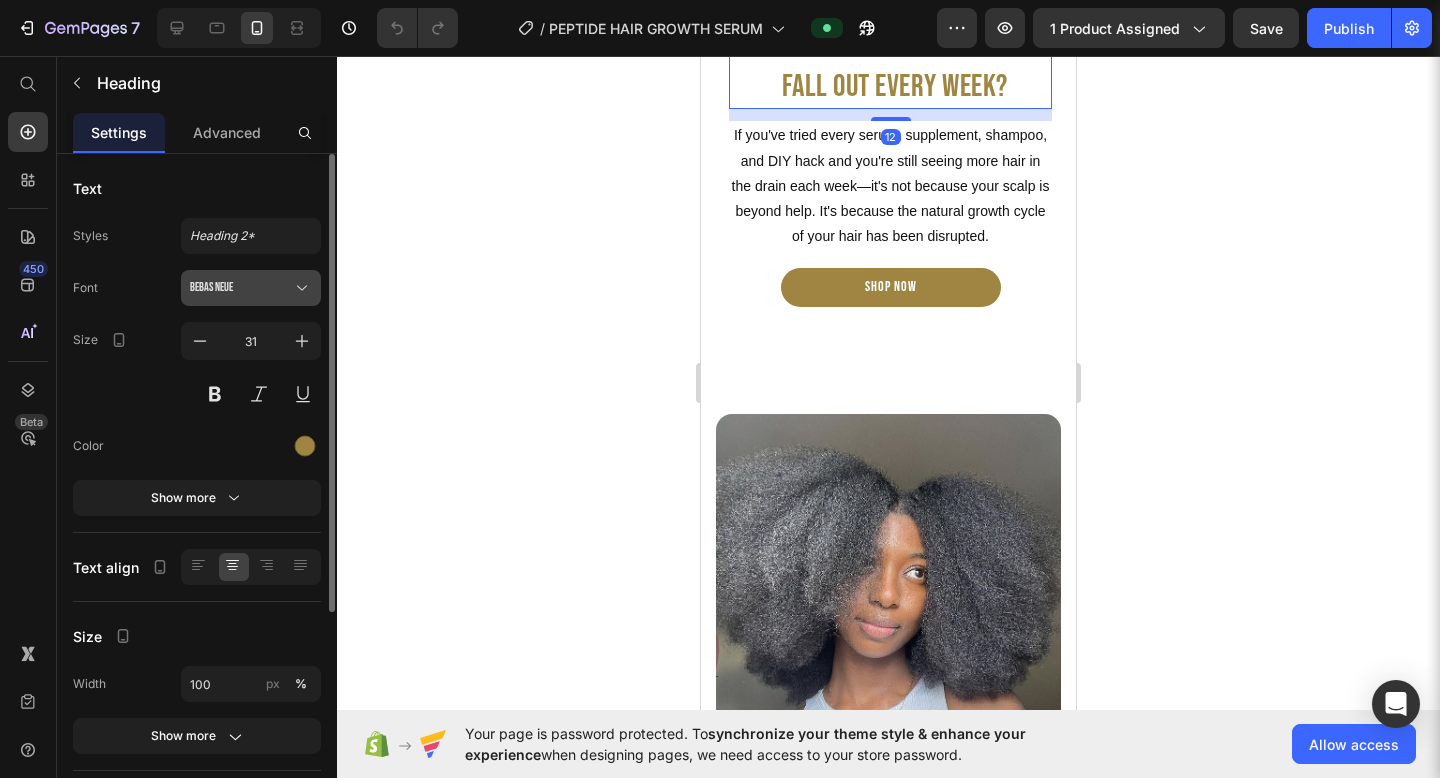 click on "Bebas Neue" at bounding box center [251, 288] 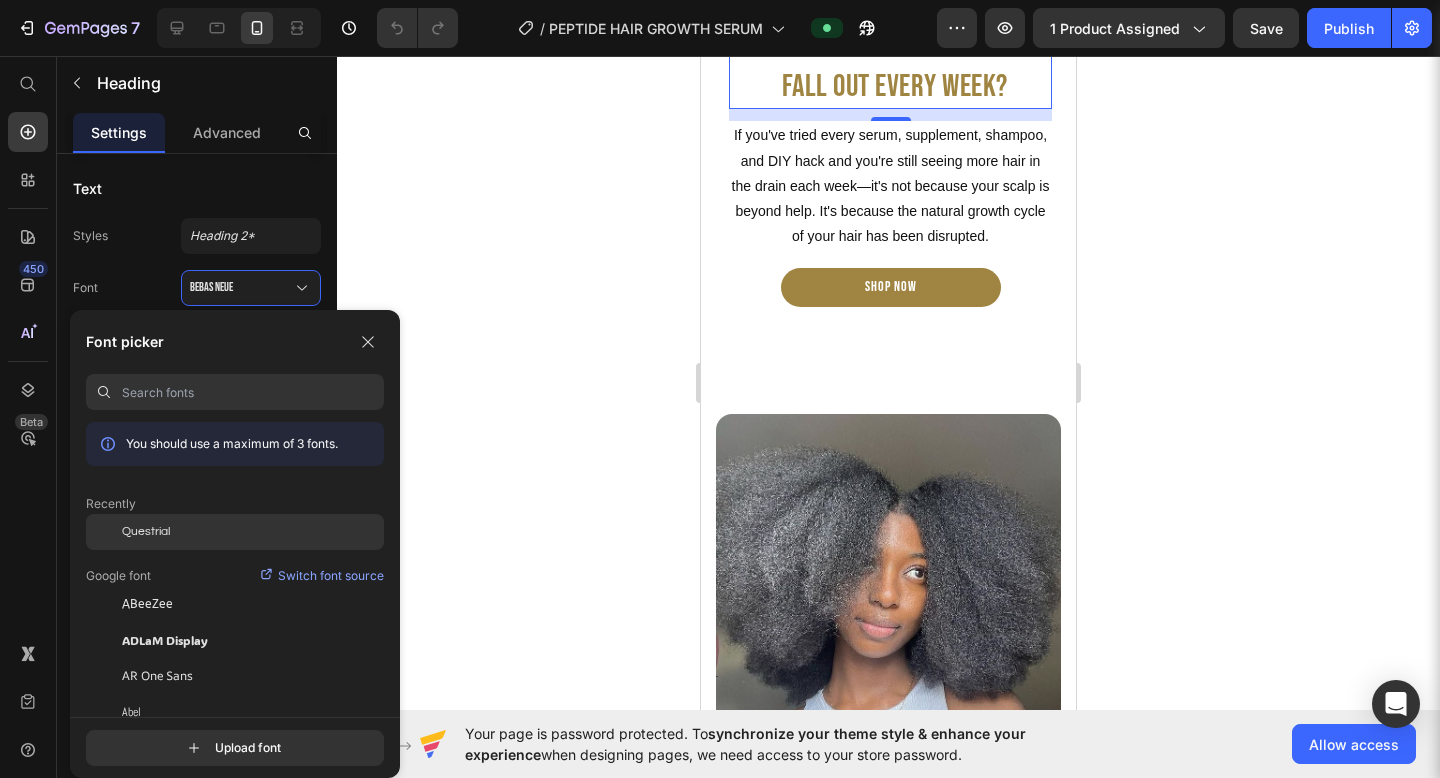 click on "Questrial" 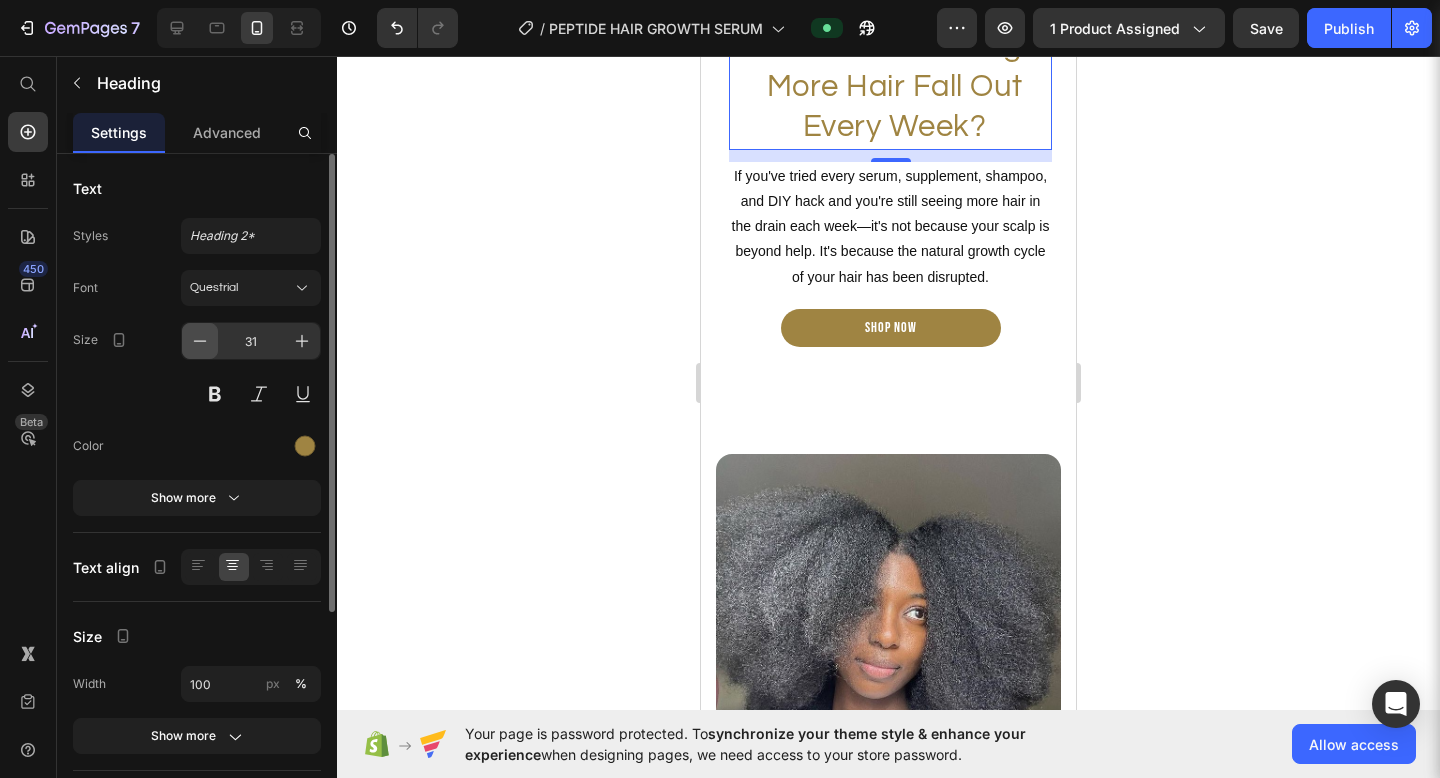 click 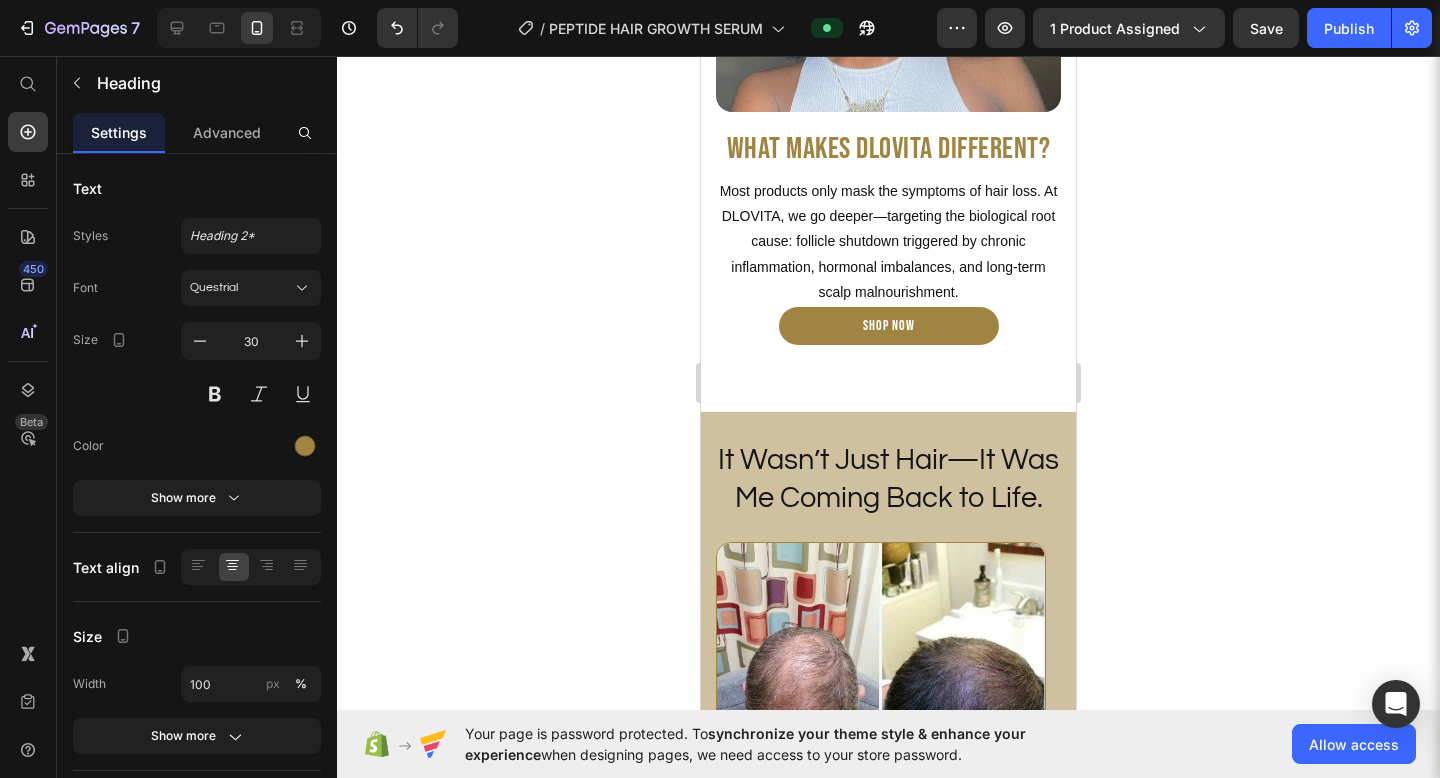 scroll, scrollTop: 2249, scrollLeft: 0, axis: vertical 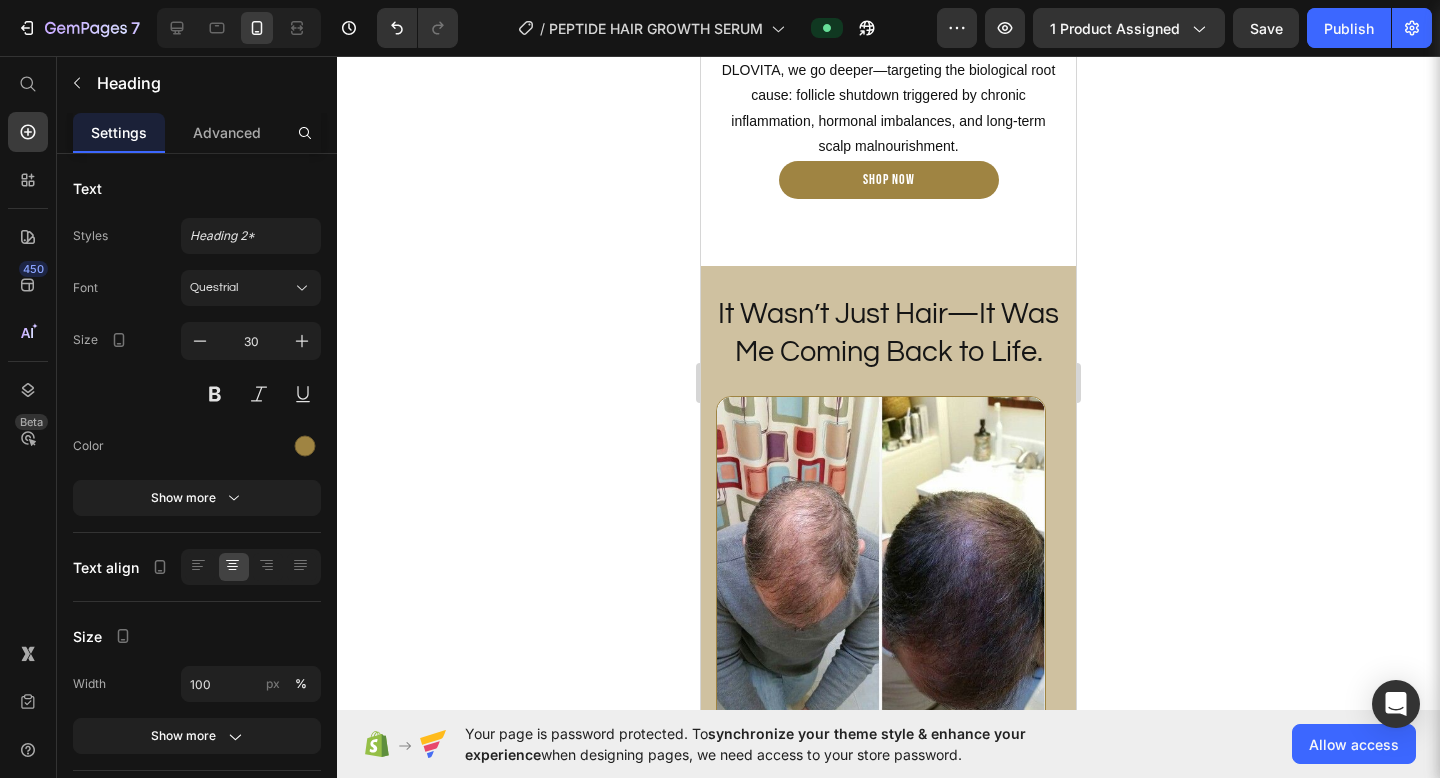 click on "What Makes DLOVITA Different?" at bounding box center (888, 3) 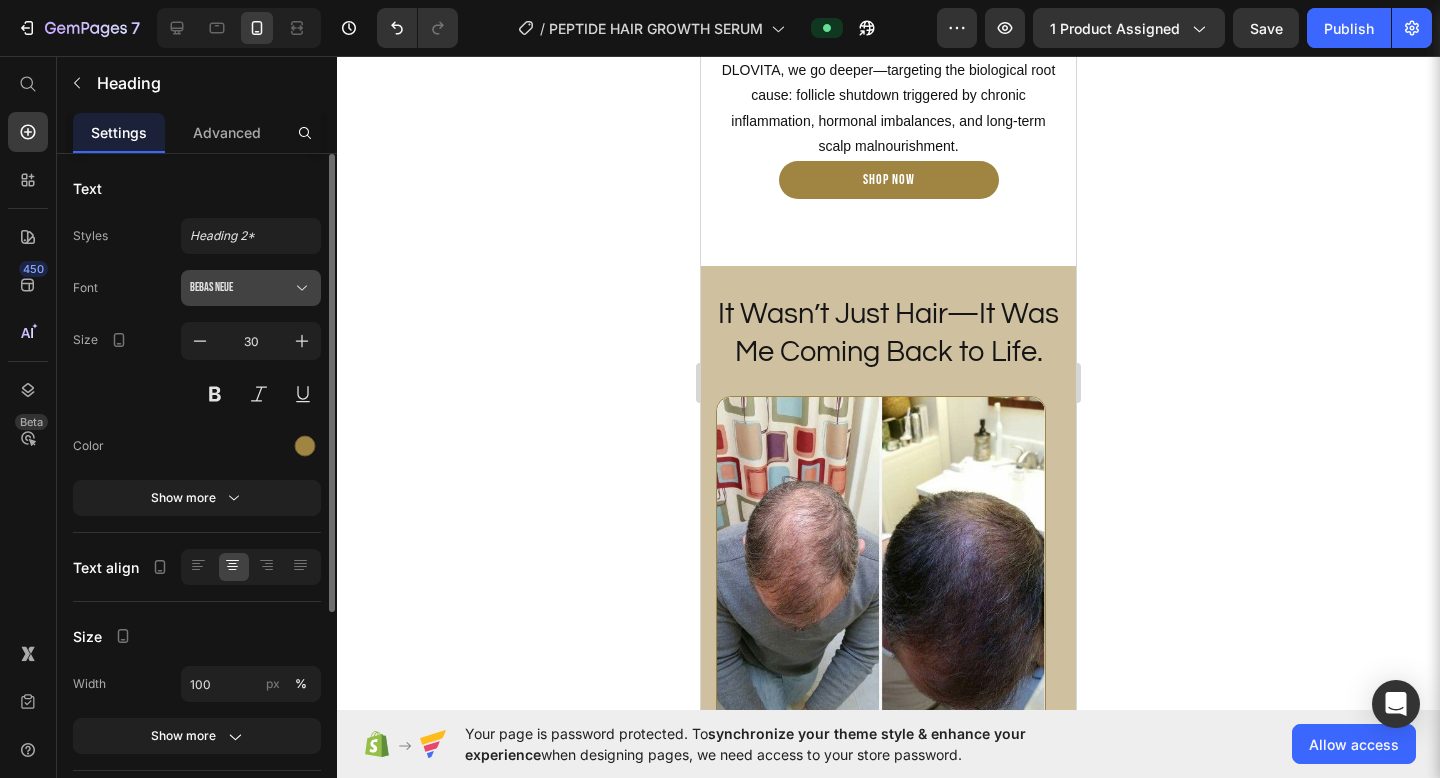 click 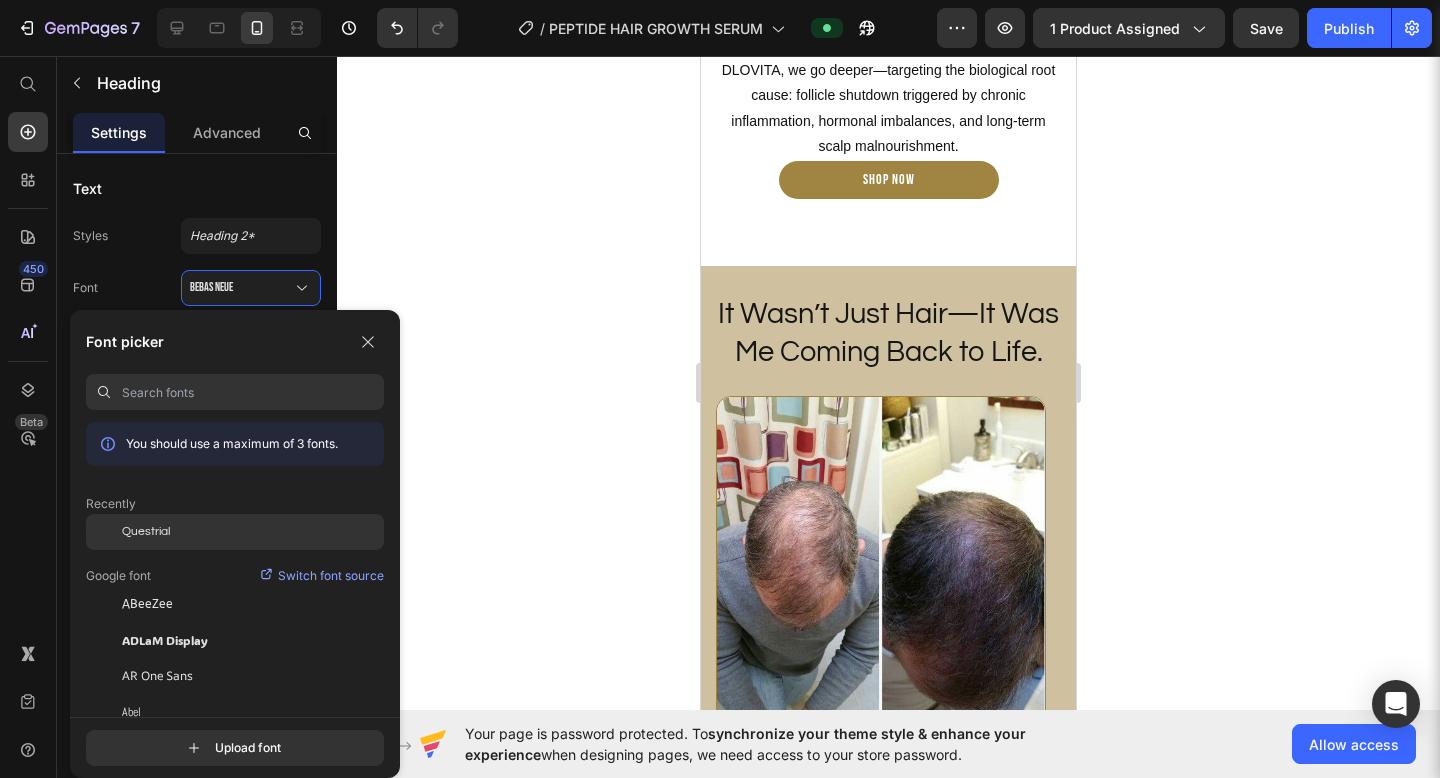 click on "Questrial" 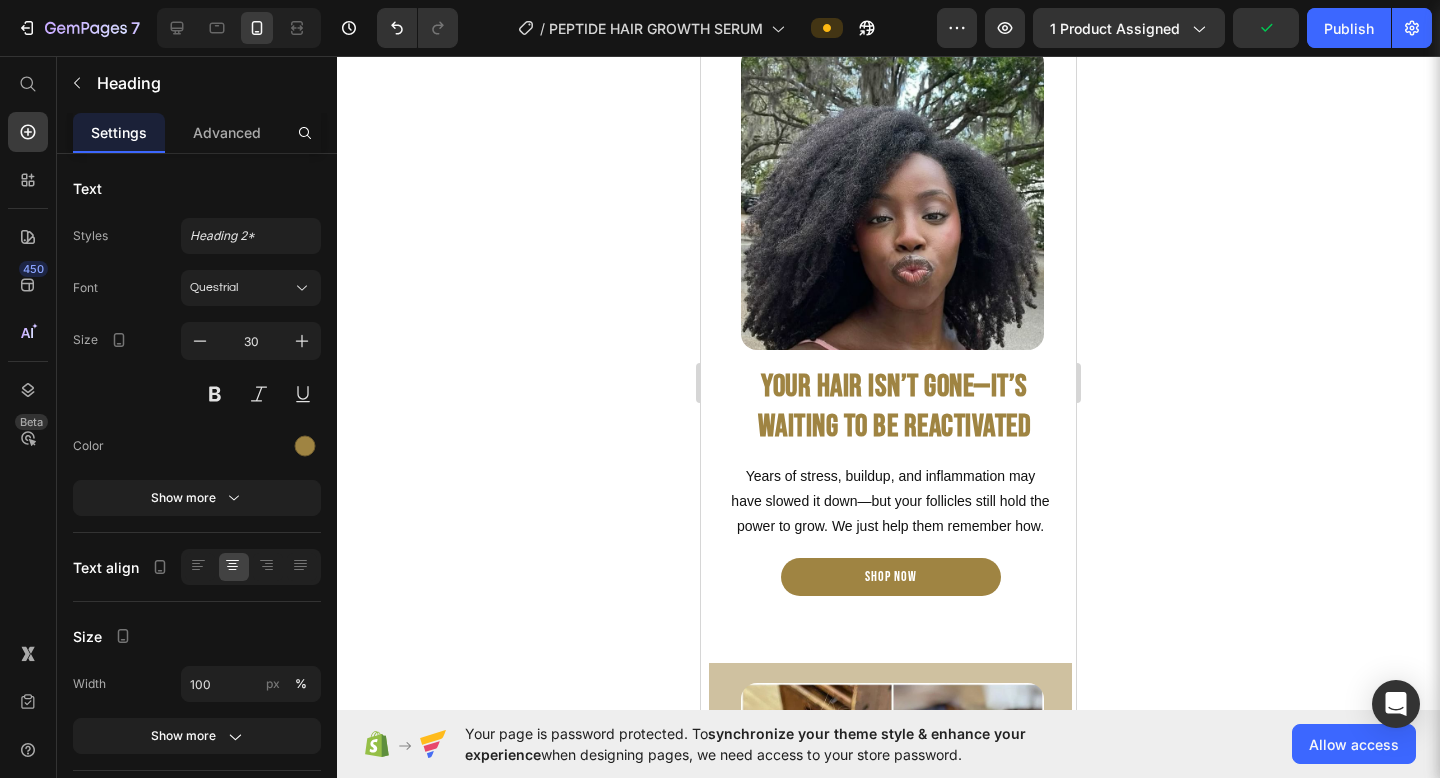 scroll, scrollTop: 3534, scrollLeft: 0, axis: vertical 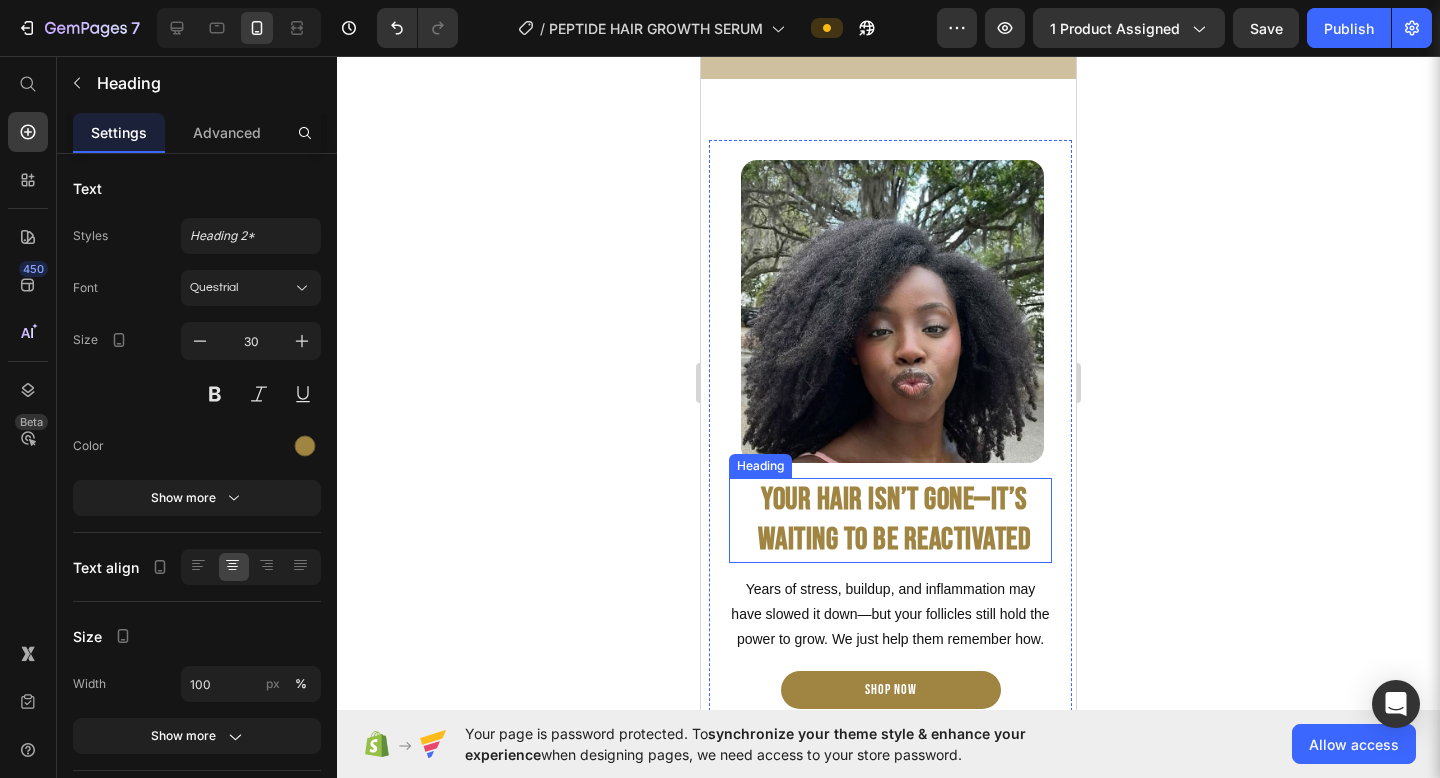 click on "Your Hair Isn’t Gone—It’s Waiting to Be Reactivated" at bounding box center (895, 519) 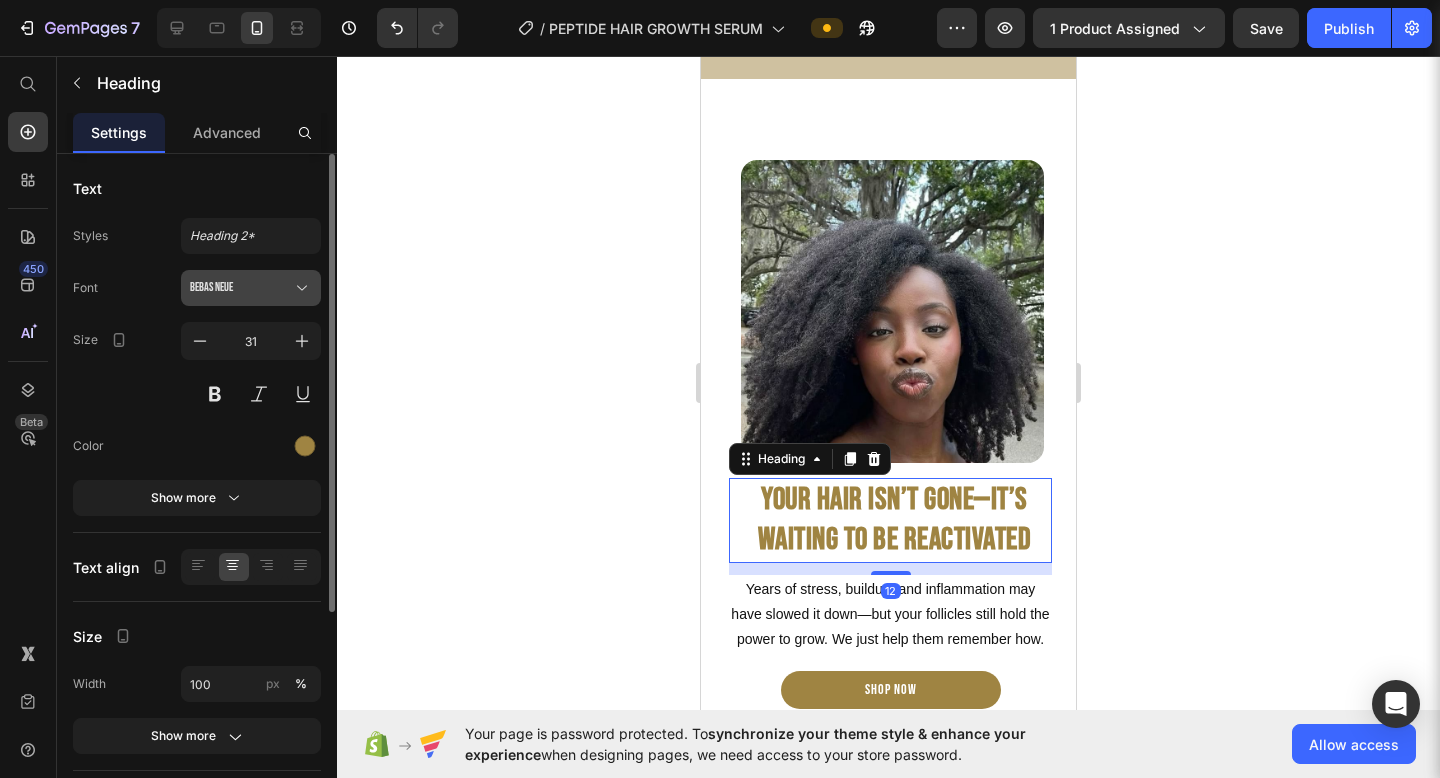 click on "Bebas Neue" at bounding box center [251, 288] 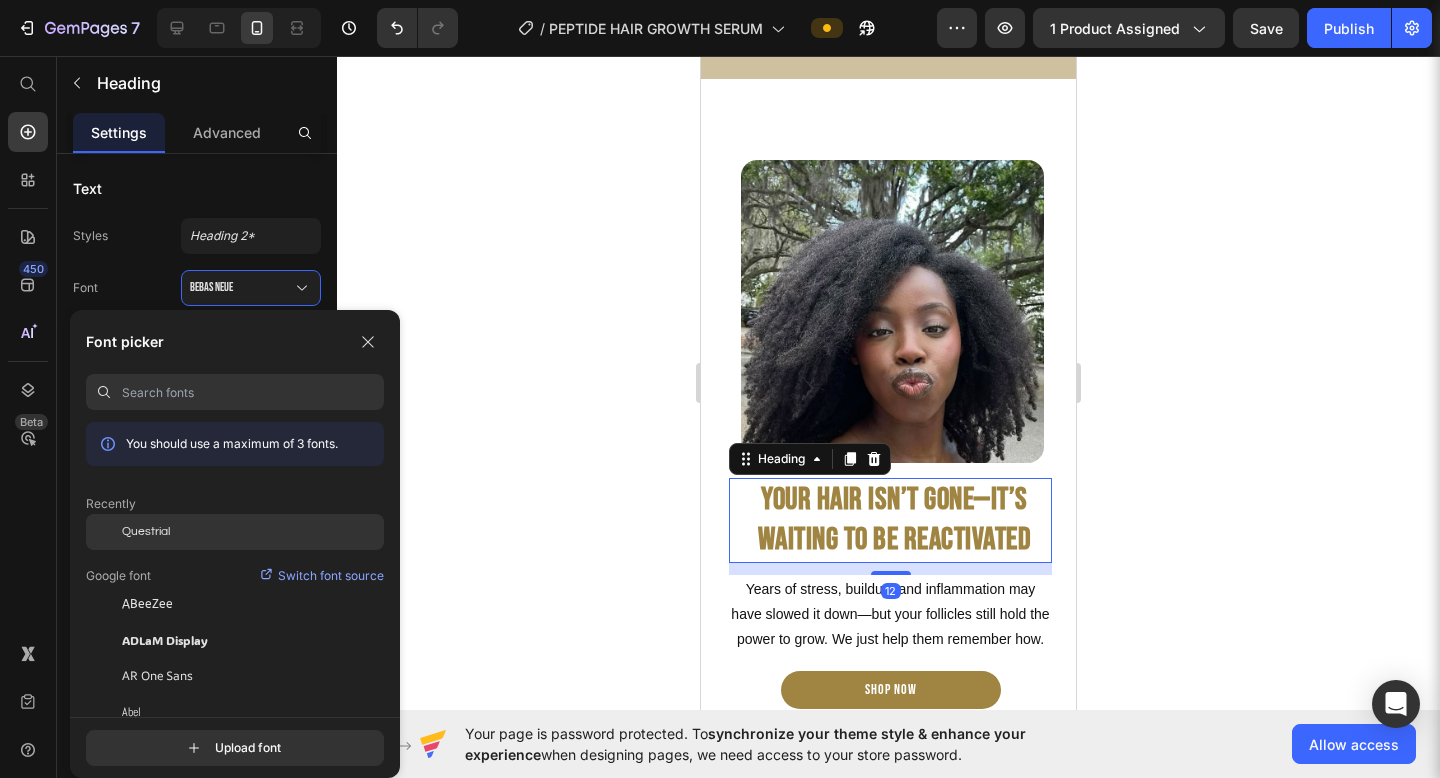 click on "Questrial" 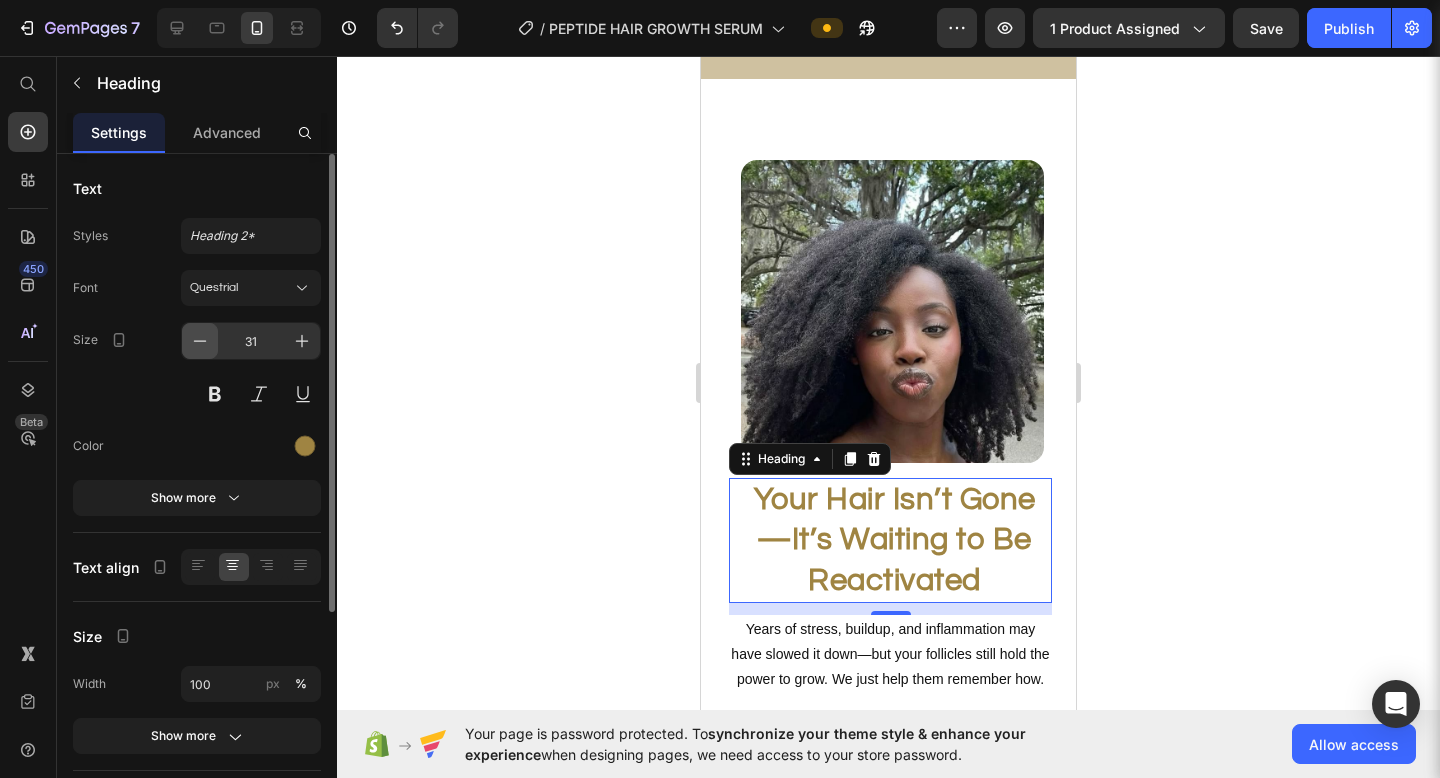 click 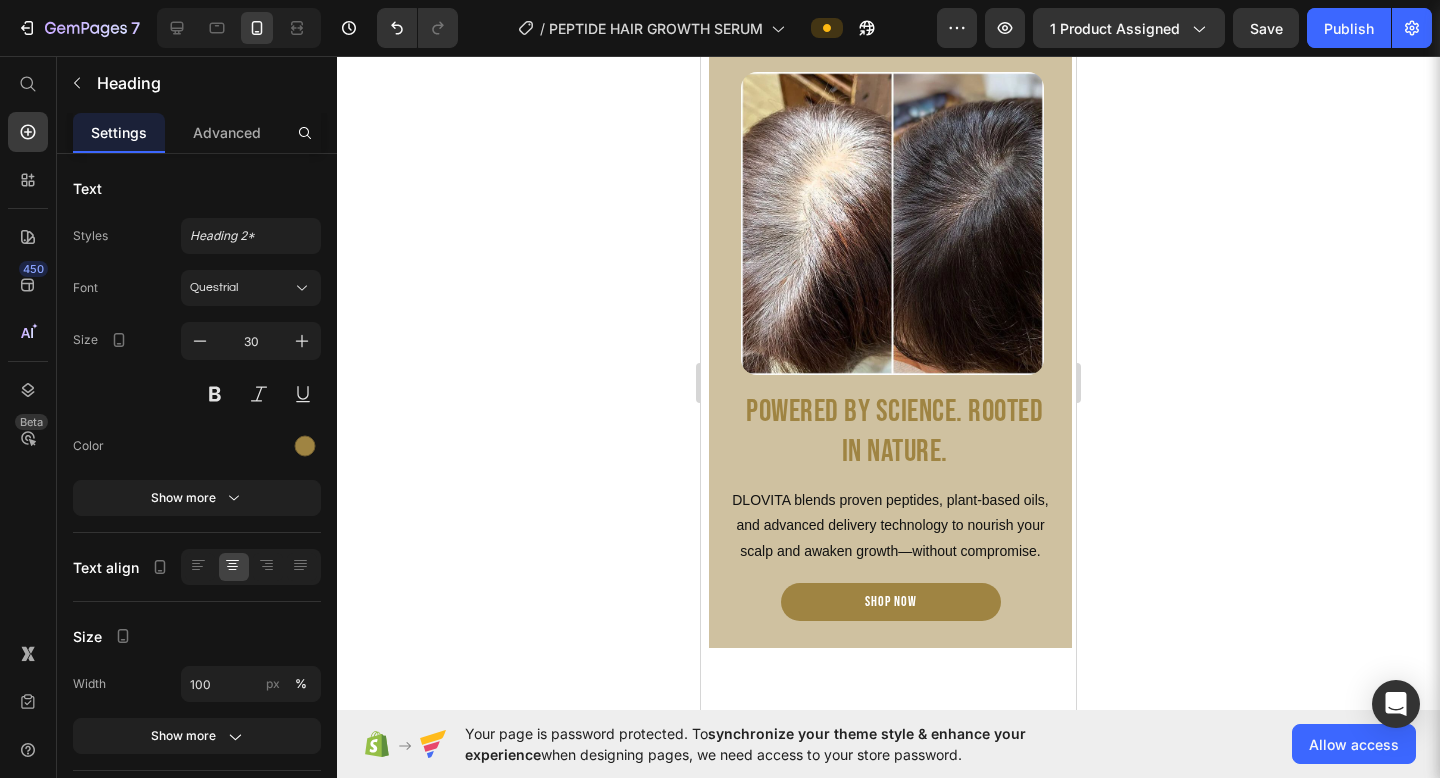 scroll, scrollTop: 4434, scrollLeft: 0, axis: vertical 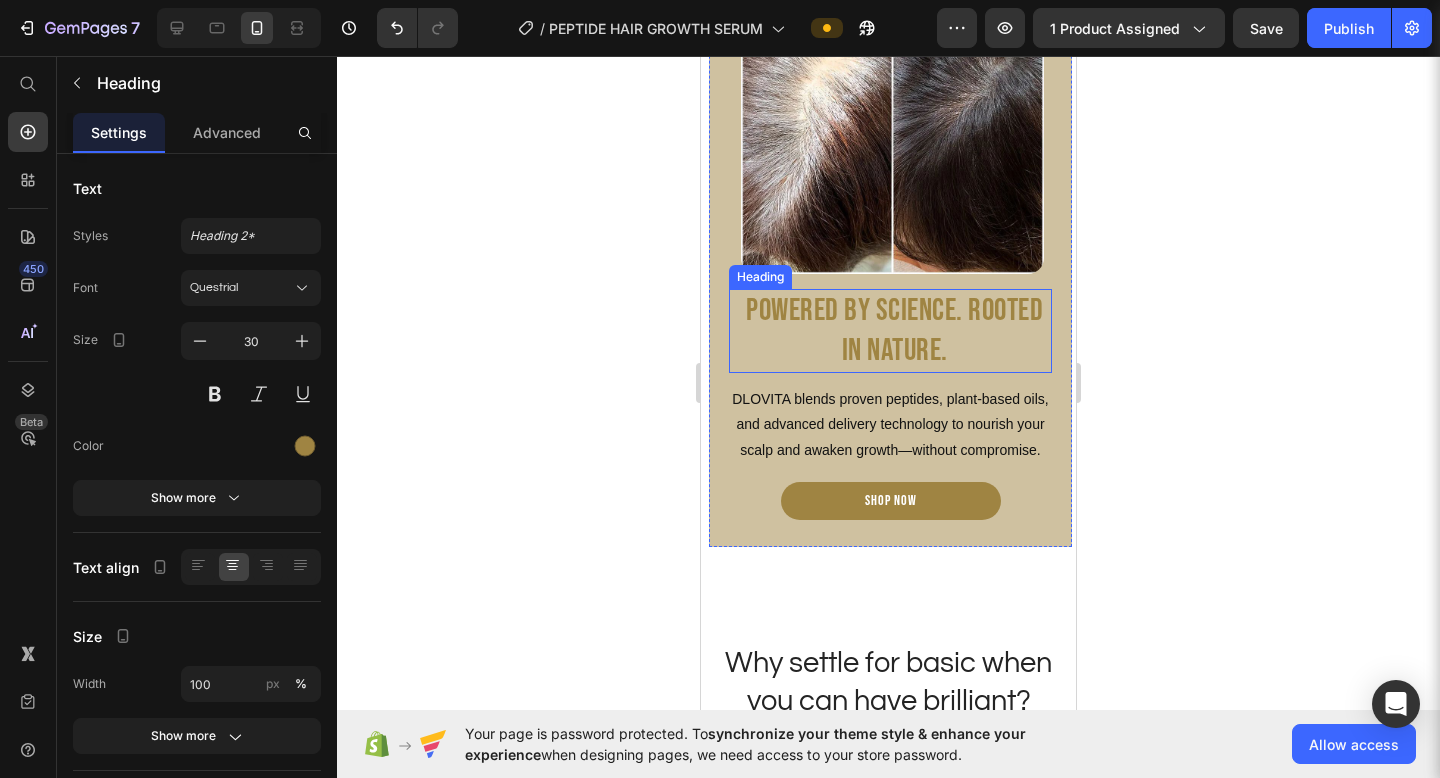 click on "Powered by Science. Rooted in Nature." at bounding box center (894, 331) 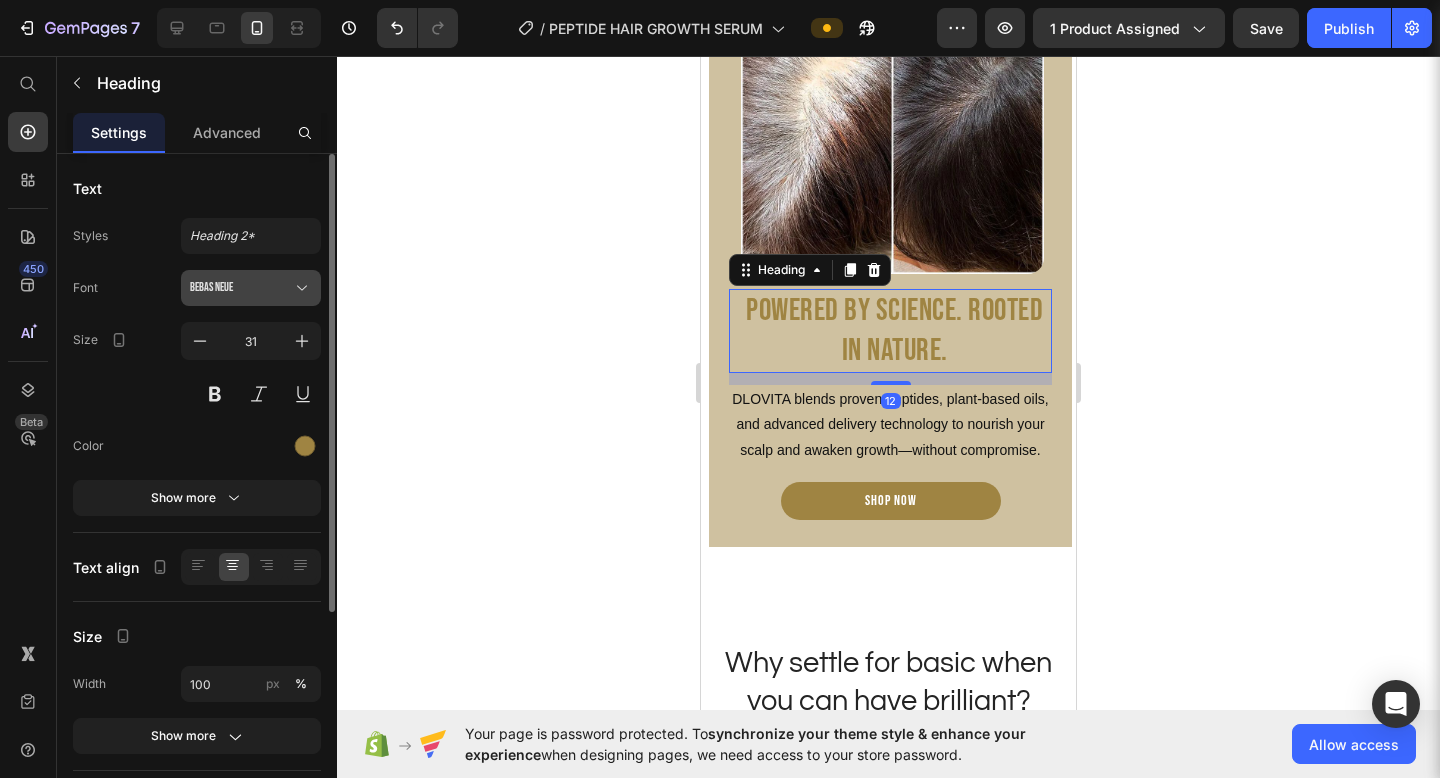 click 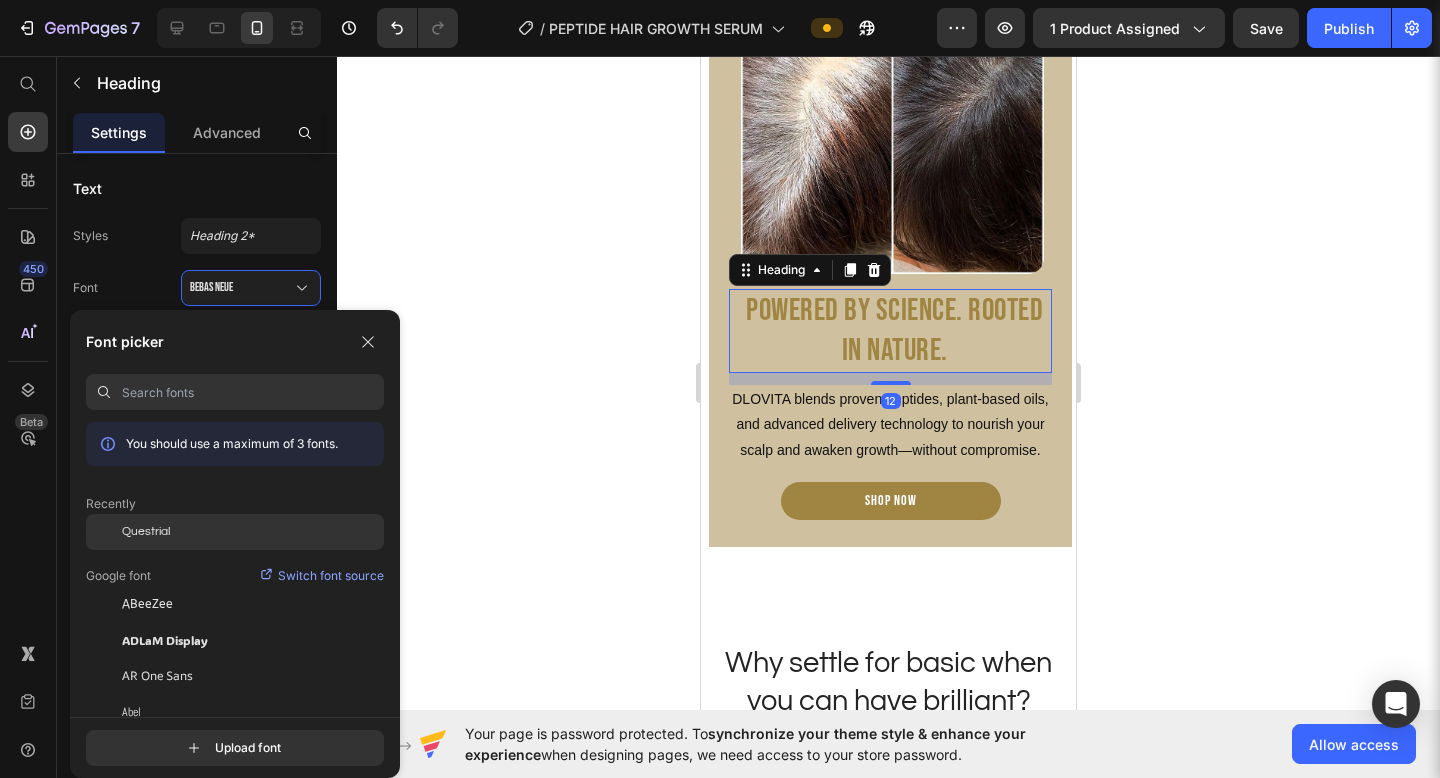click on "Questrial" 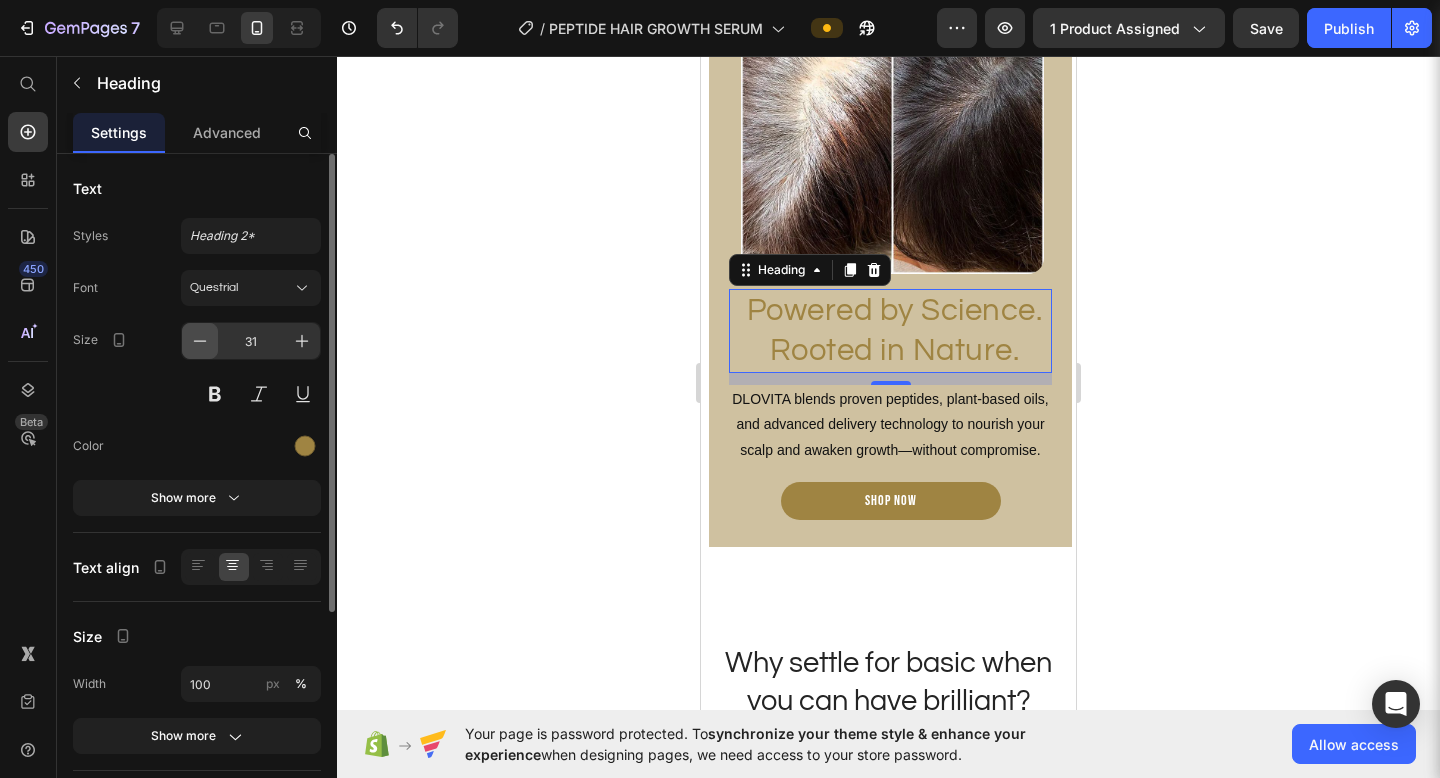 click 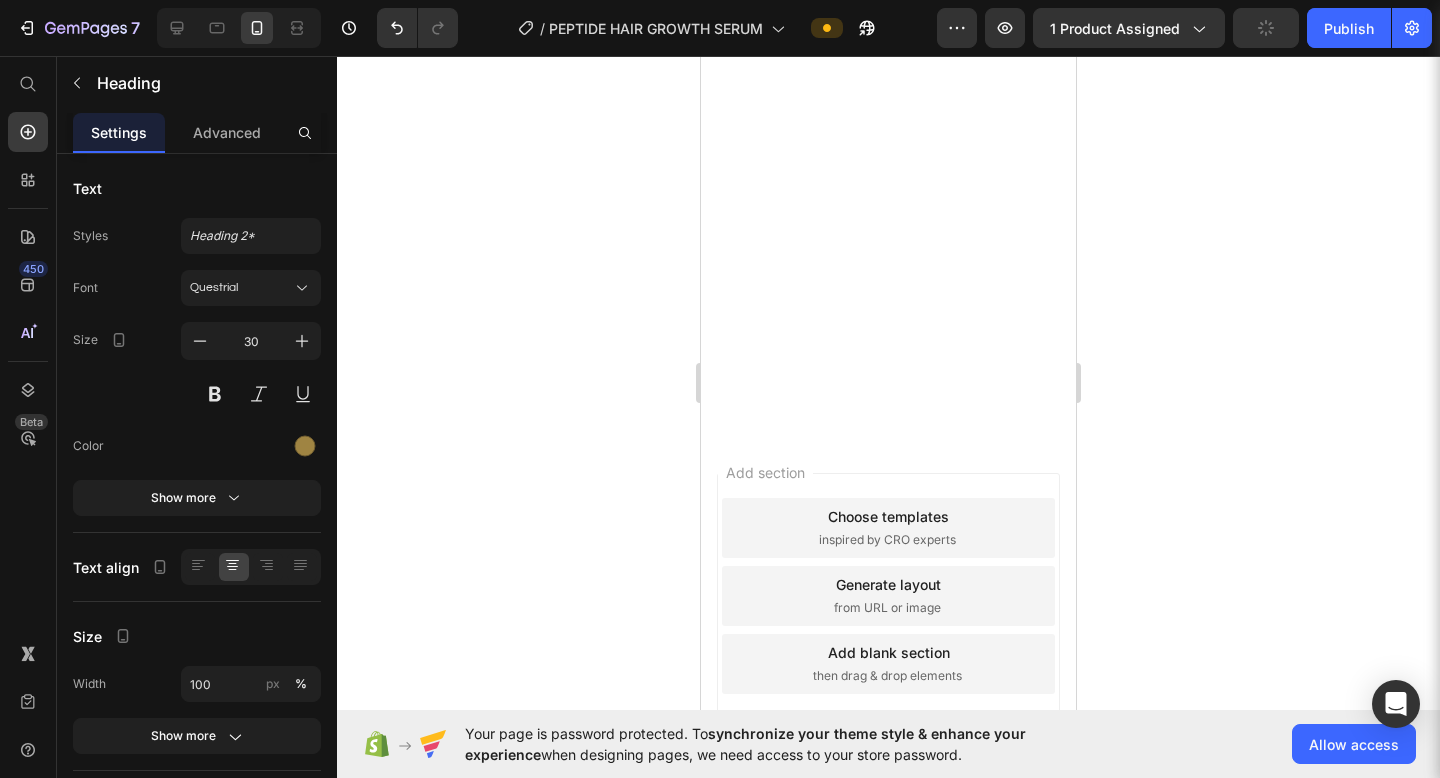 scroll, scrollTop: 0, scrollLeft: 0, axis: both 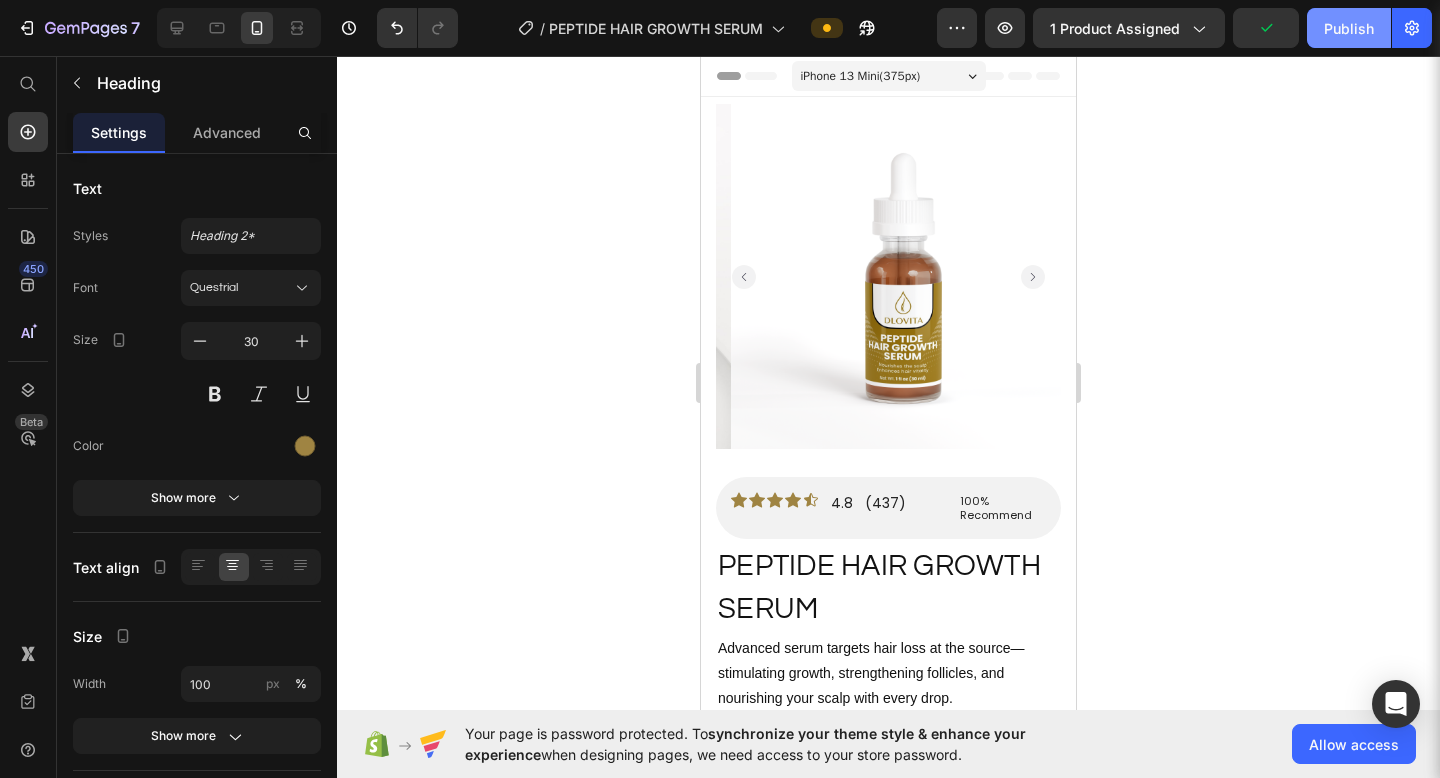 click on "Publish" 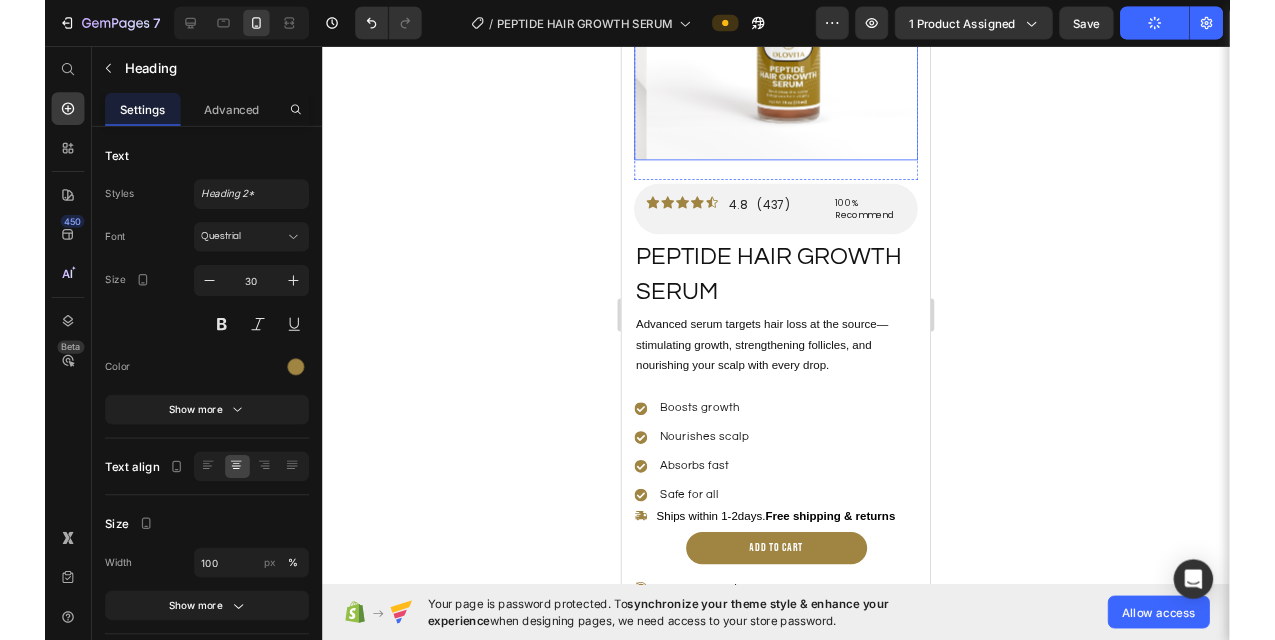 scroll, scrollTop: 0, scrollLeft: 0, axis: both 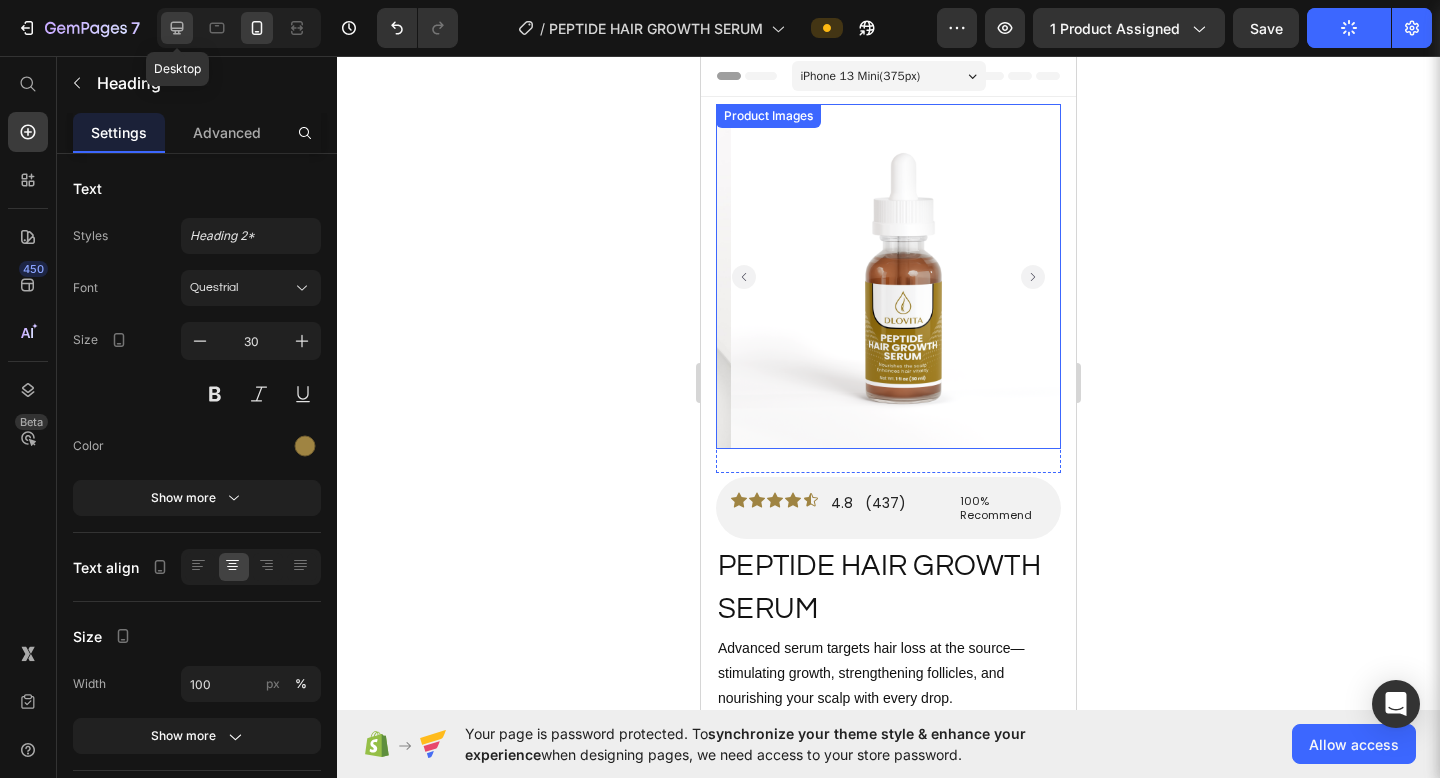 click 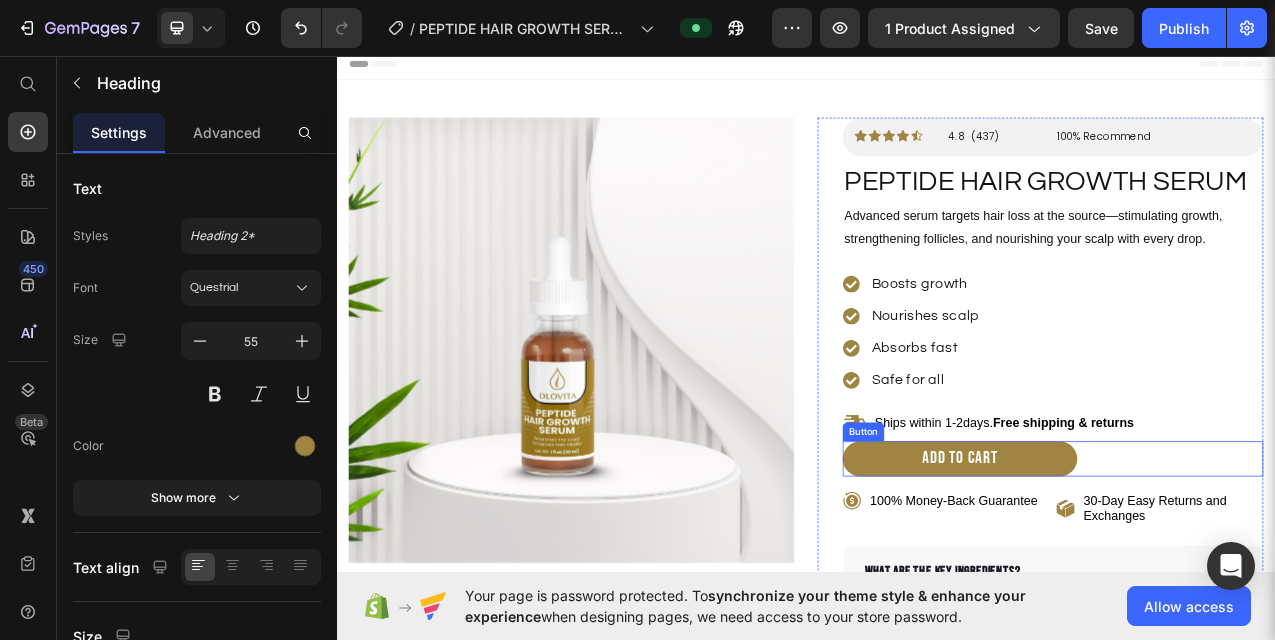 click on "ADD TO CART" at bounding box center (1134, 573) 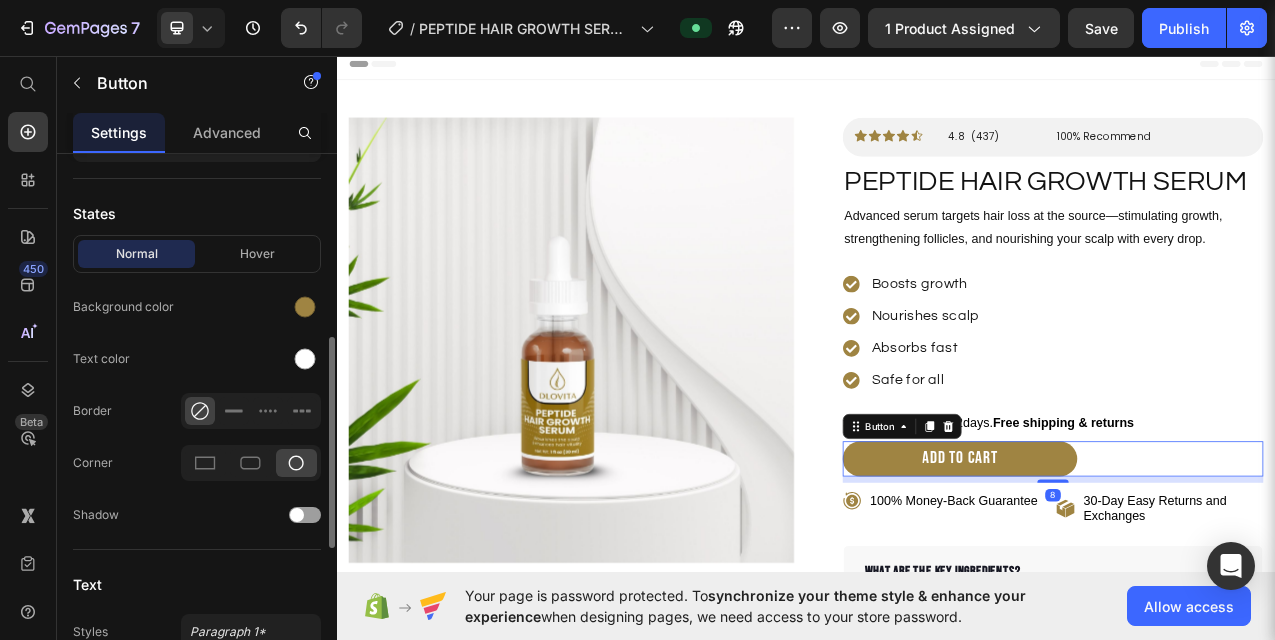 scroll, scrollTop: 476, scrollLeft: 0, axis: vertical 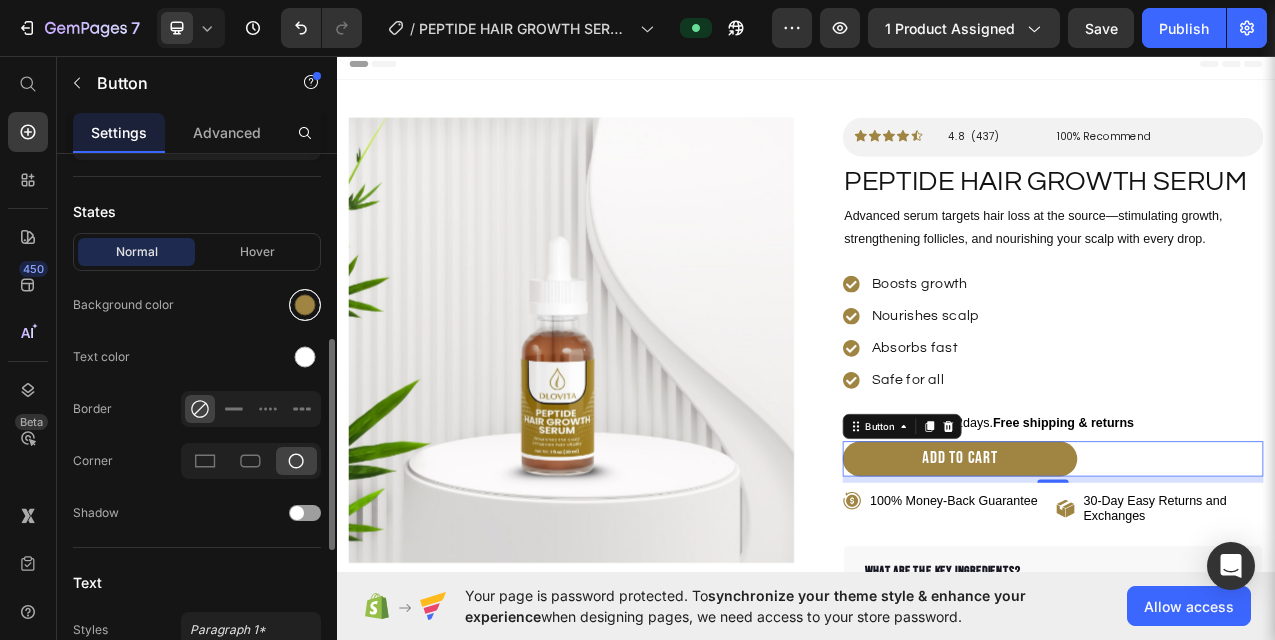 click at bounding box center (305, 305) 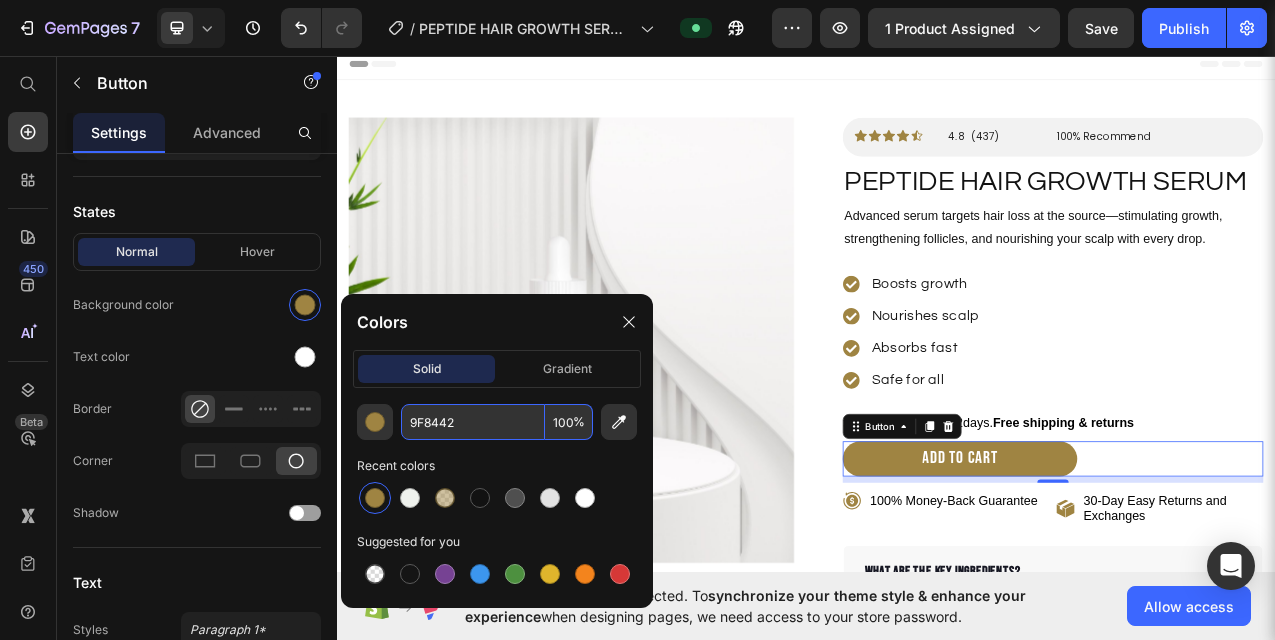 click on "9F8442" at bounding box center [473, 422] 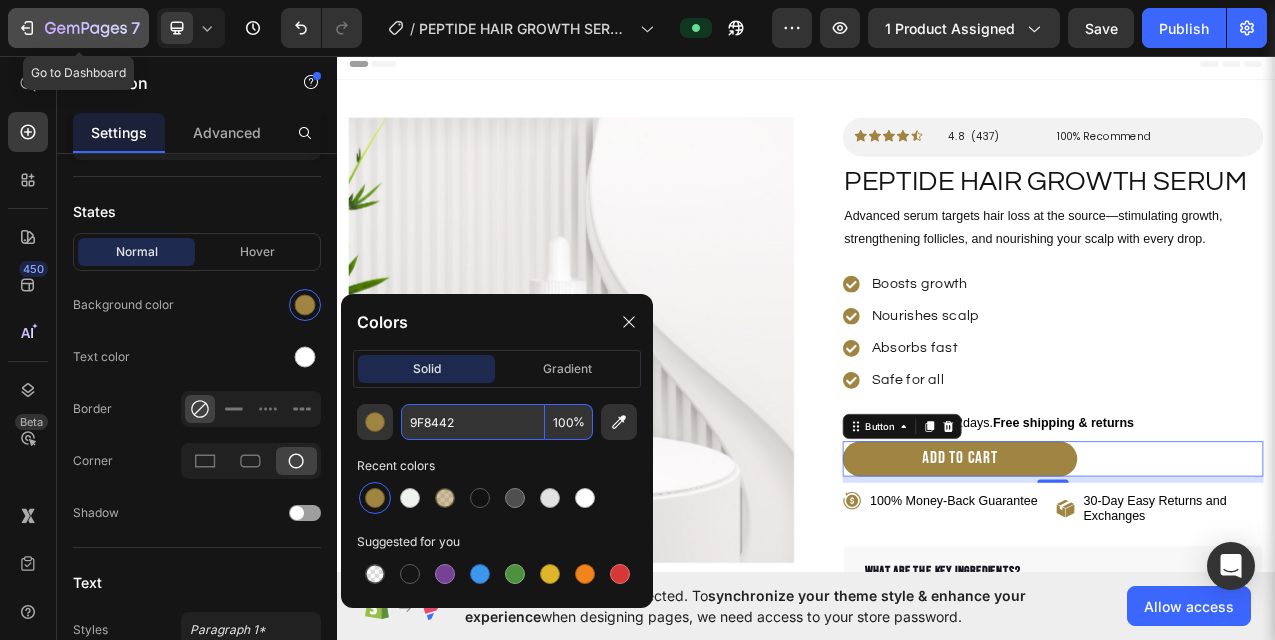 click on "7" 